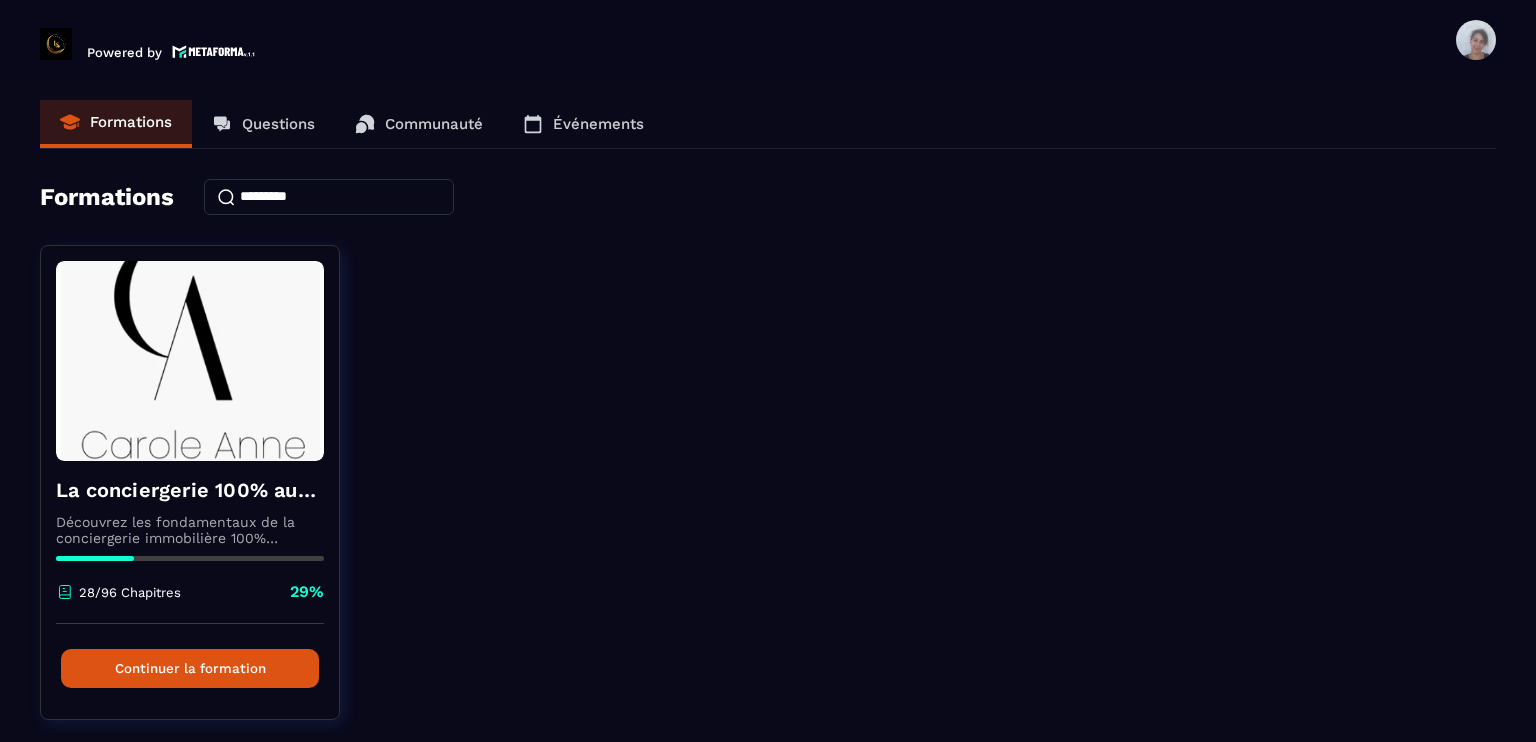 scroll, scrollTop: 0, scrollLeft: 0, axis: both 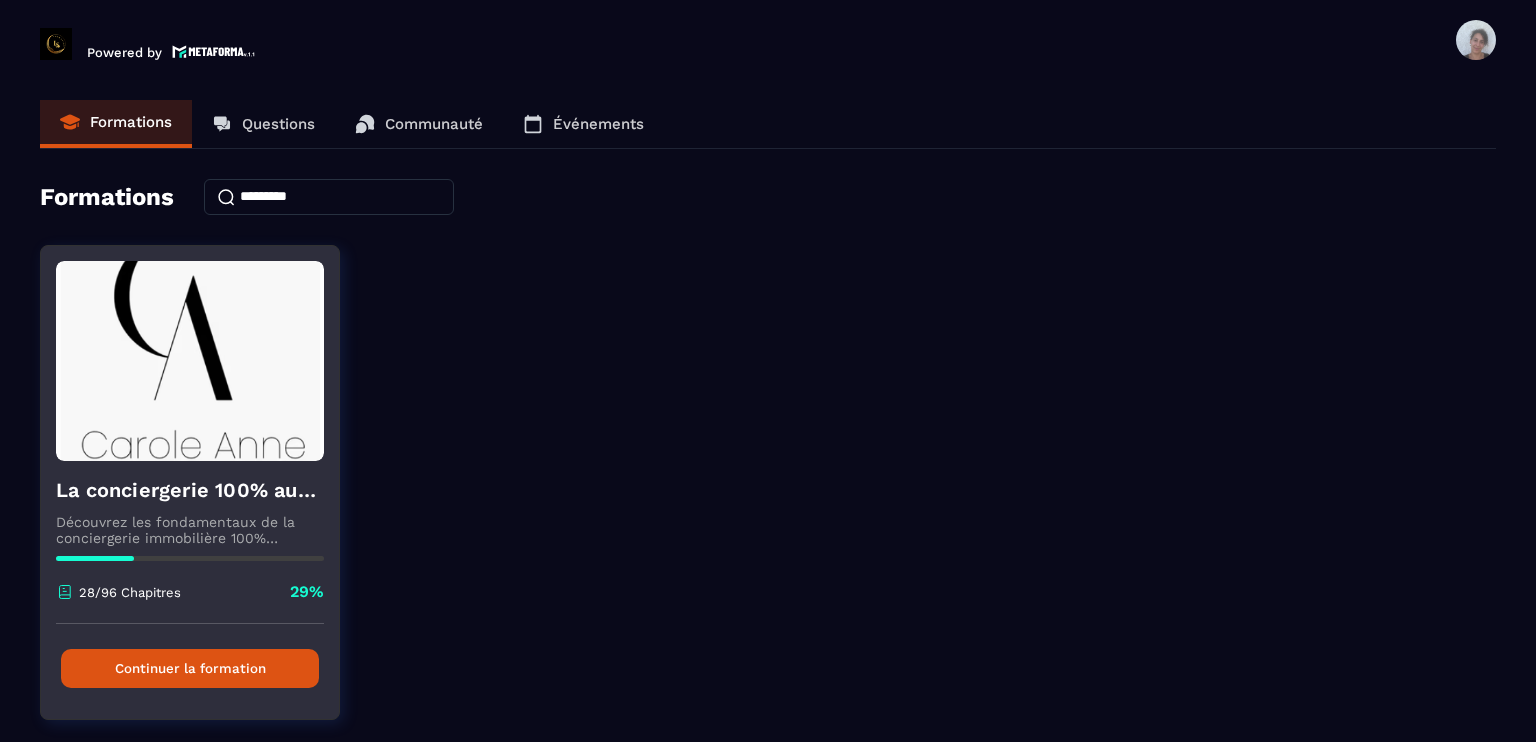 click on "La conciergerie 100% automatisée" at bounding box center [190, 490] 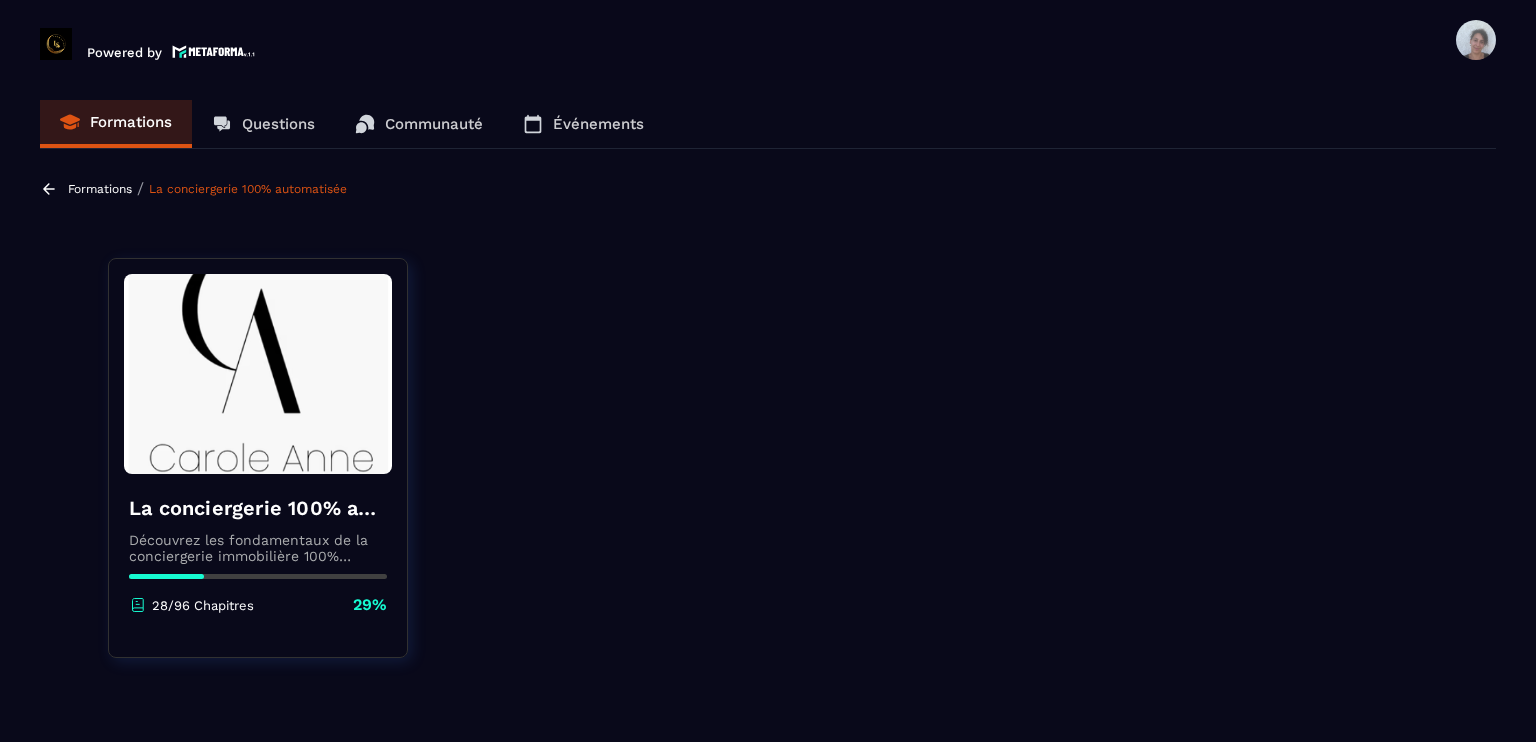click on "La conciergerie 100% automatisée Découvrez les fondamentaux de la conciergerie immobilière 100% automatisée.
Cette formation est conçue pour vous permettre de lancer et maîtriser votre activité de conciergerie en toute simplicité.
Vous apprendrez :
✅ Les bases essentielles de la conciergerie pour démarrer sereinement.
✅ Les outils incontournables pour gérer vos clients et vos biens de manière efficace.
✅ L'automatisation des tâches répétitives pour gagner un maximum de temps au quotidien.
Objectif : Vous fournir toutes les clés pour créer une activité rentable et automatisée, tout en gardant du temps pour vous. [DATE] Chapitres [PERCENT]%" at bounding box center [258, 555] 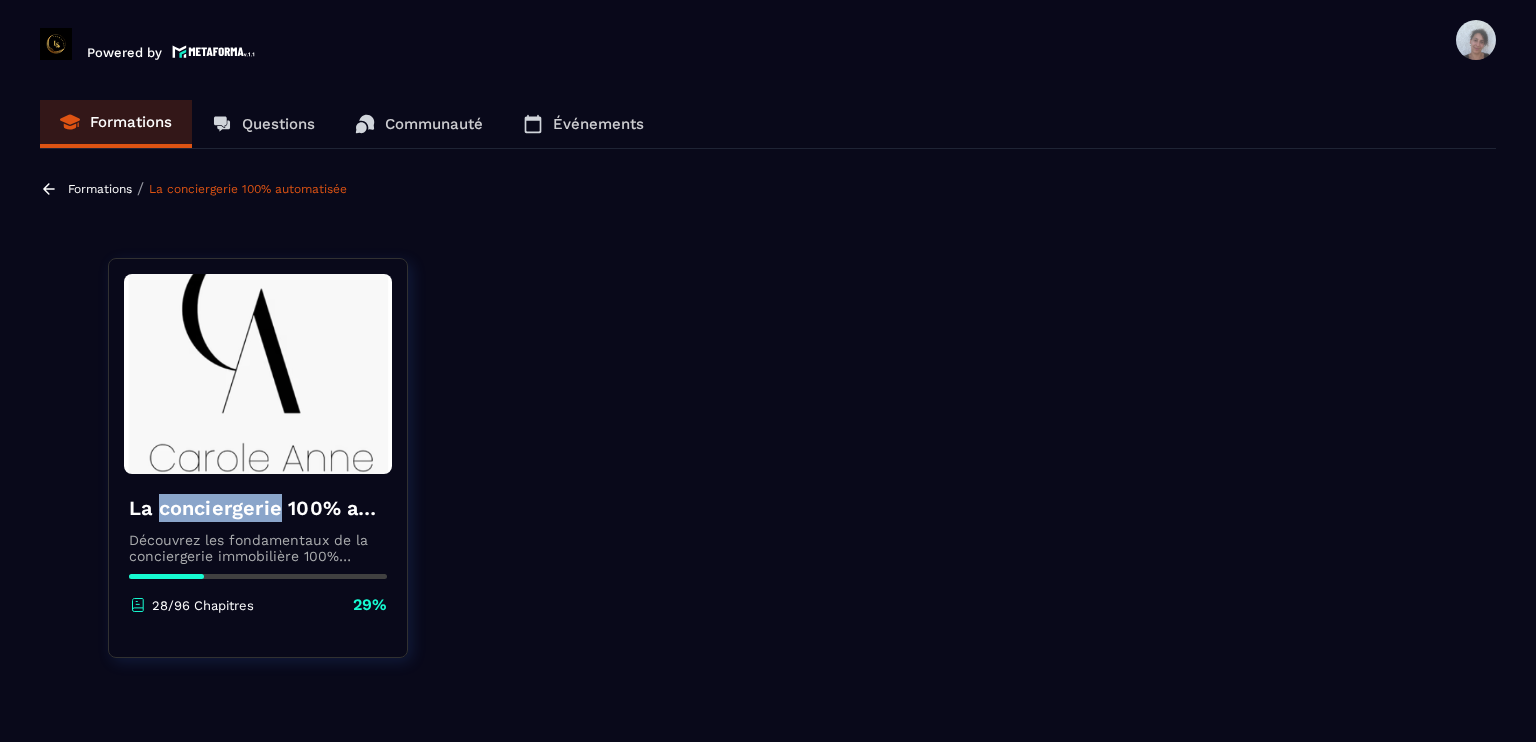 click on "La conciergerie 100% automatisée Découvrez les fondamentaux de la conciergerie immobilière 100% automatisée.
Cette formation est conçue pour vous permettre de lancer et maîtriser votre activité de conciergerie en toute simplicité.
Vous apprendrez :
✅ Les bases essentielles de la conciergerie pour démarrer sereinement.
✅ Les outils incontournables pour gérer vos clients et vos biens de manière efficace.
✅ L'automatisation des tâches répétitives pour gagner un maximum de temps au quotidien.
Objectif : Vous fournir toutes les clés pour créer une activité rentable et automatisée, tout en gardant du temps pour vous. [DATE] Chapitres [PERCENT]%" at bounding box center [258, 555] 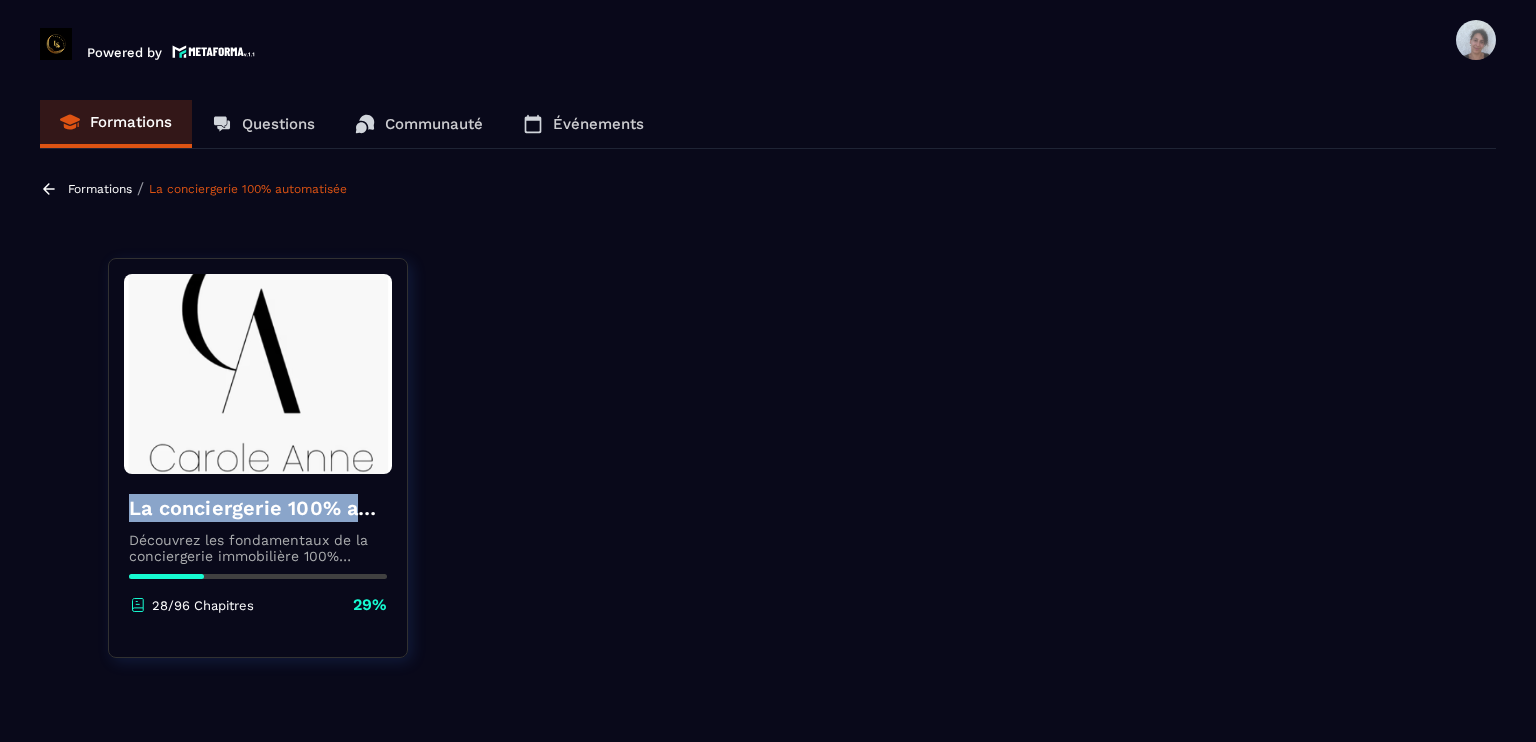 click on "La conciergerie 100% automatisée Découvrez les fondamentaux de la conciergerie immobilière 100% automatisée.
Cette formation est conçue pour vous permettre de lancer et maîtriser votre activité de conciergerie en toute simplicité.
Vous apprendrez :
✅ Les bases essentielles de la conciergerie pour démarrer sereinement.
✅ Les outils incontournables pour gérer vos clients et vos biens de manière efficace.
✅ L'automatisation des tâches répétitives pour gagner un maximum de temps au quotidien.
Objectif : Vous fournir toutes les clés pour créer une activité rentable et automatisée, tout en gardant du temps pour vous. [DATE] Chapitres [PERCENT]%" at bounding box center [258, 555] 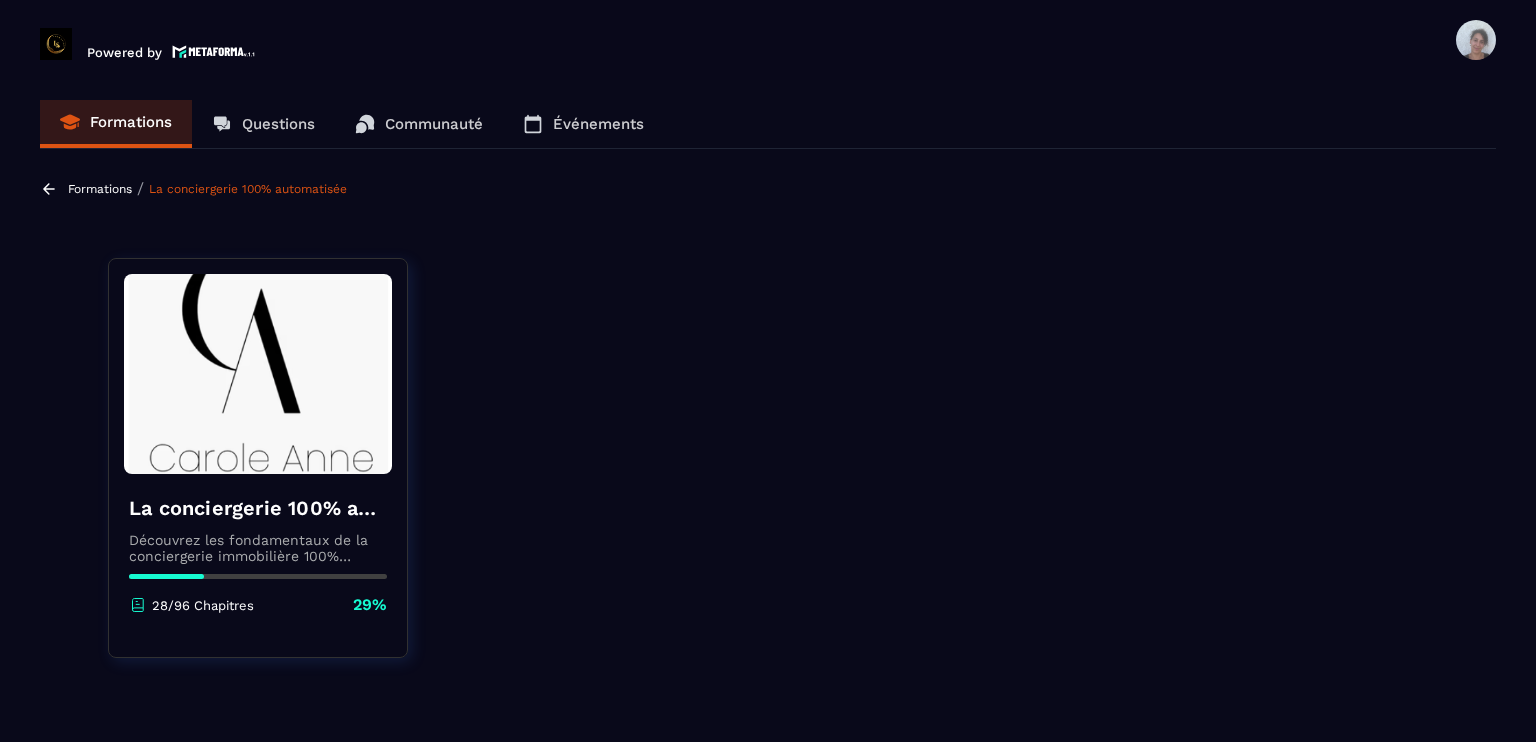 click on "La conciergerie 100% automatisée Découvrez les fondamentaux de la conciergerie immobilière 100% automatisée.
Cette formation est conçue pour vous permettre de lancer et maîtriser votre activité de conciergerie en toute simplicité.
Vous apprendrez :
✅ Les bases essentielles de la conciergerie pour démarrer sereinement.
✅ Les outils incontournables pour gérer vos clients et vos biens de manière efficace.
✅ L'automatisation des tâches répétitives pour gagner un maximum de temps au quotidien.
Objectif : Vous fournir toutes les clés pour créer une activité rentable et automatisée, tout en gardant du temps pour vous. [DATE] Chapitres [PERCENT]%" at bounding box center (258, 458) 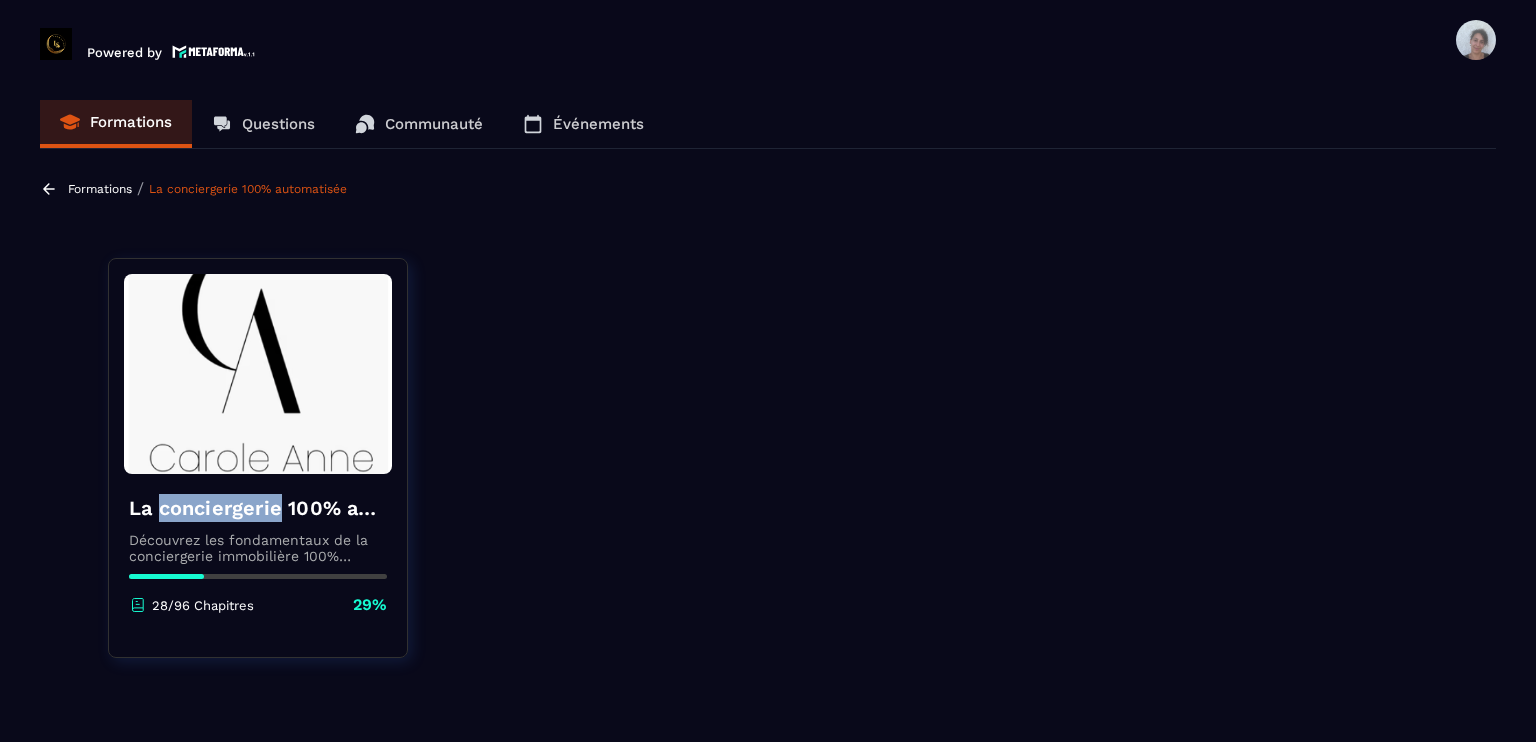 click on "La conciergerie 100% automatisée" at bounding box center (258, 508) 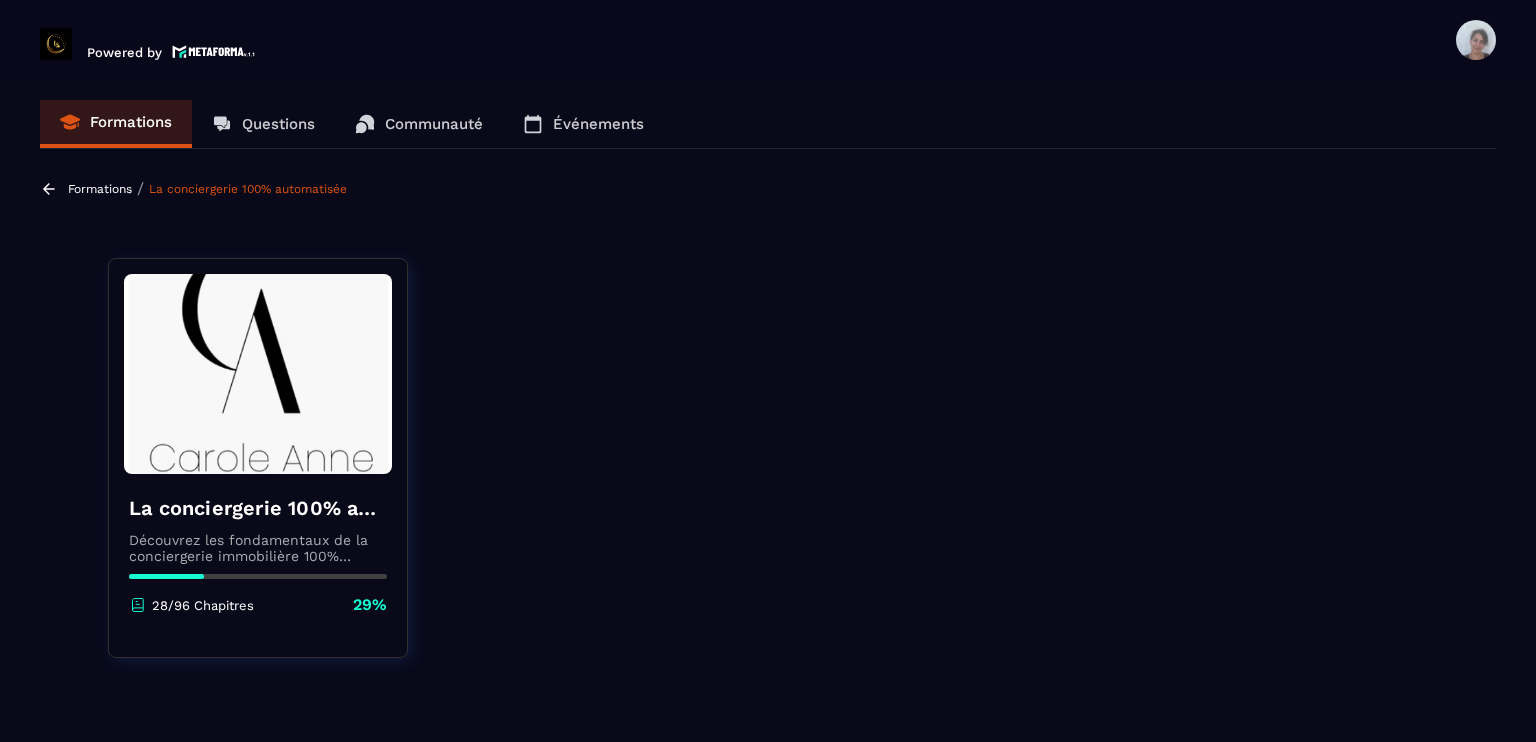 click on "La conciergerie 100% automatisée" at bounding box center [258, 508] 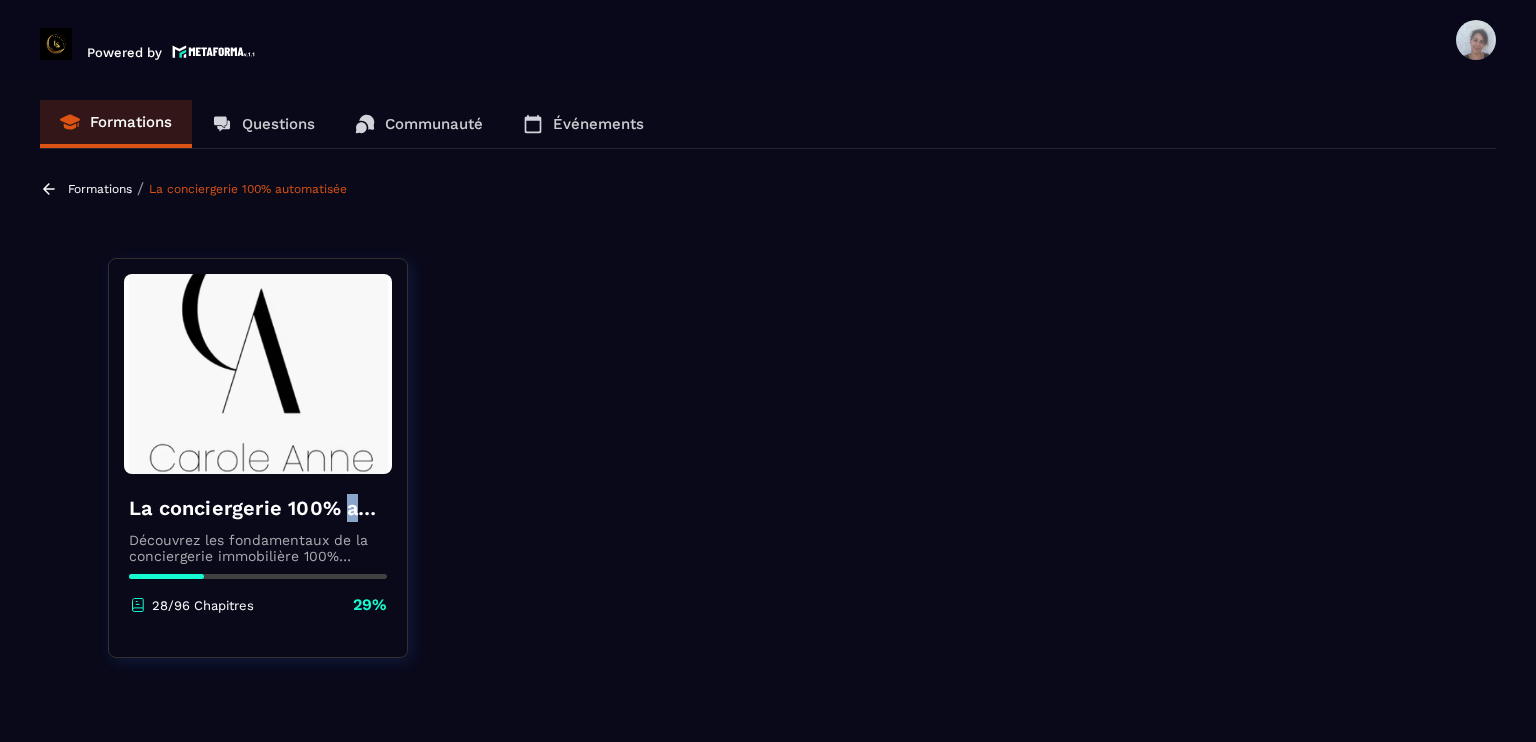 click on "La conciergerie 100% automatisée" at bounding box center (258, 508) 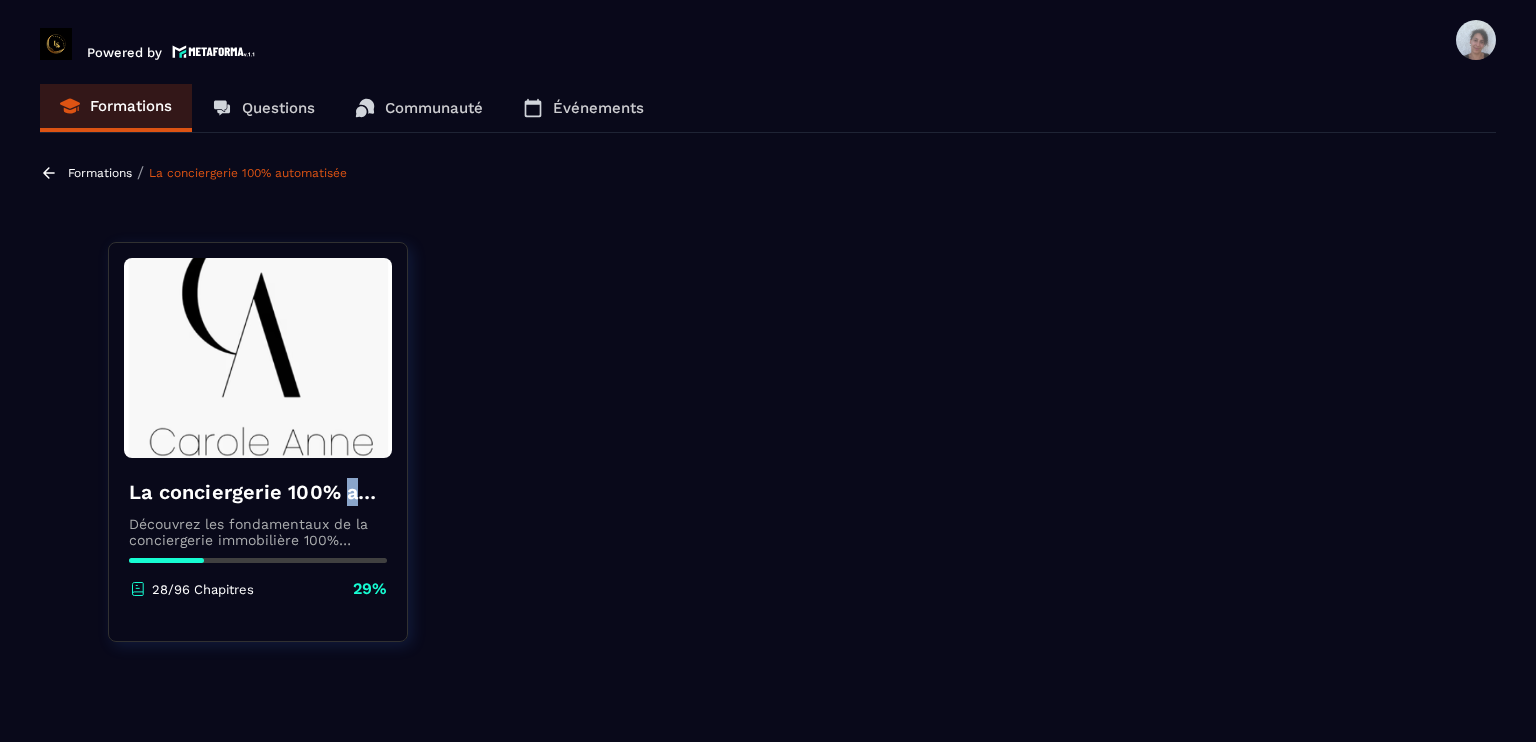 scroll, scrollTop: 16, scrollLeft: 0, axis: vertical 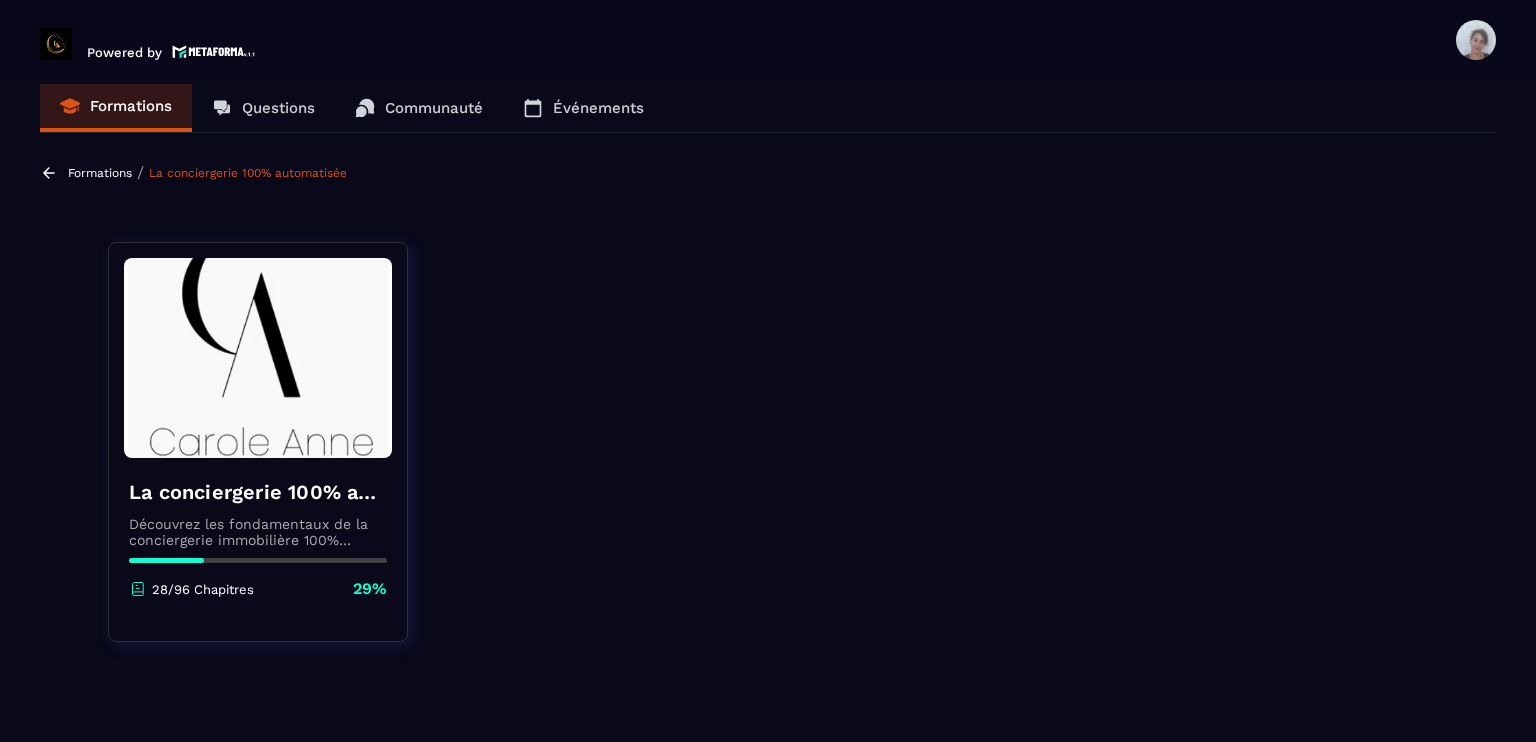 click on "La conciergerie 100% automatisée Découvrez les fondamentaux de la conciergerie immobilière 100% automatisée.
Cette formation est conçue pour vous permettre de lancer et maîtriser votre activité de conciergerie en toute simplicité.
Vous apprendrez :
✅ Les bases essentielles de la conciergerie pour démarrer sereinement.
✅ Les outils incontournables pour gérer vos clients et vos biens de manière efficace.
✅ L'automatisation des tâches répétitives pour gagner un maximum de temps au quotidien.
Objectif : Vous fournir toutes les clés pour créer une activité rentable et automatisée, tout en gardant du temps pour vous. [DATE] Chapitres [PERCENT]%" at bounding box center (258, 442) 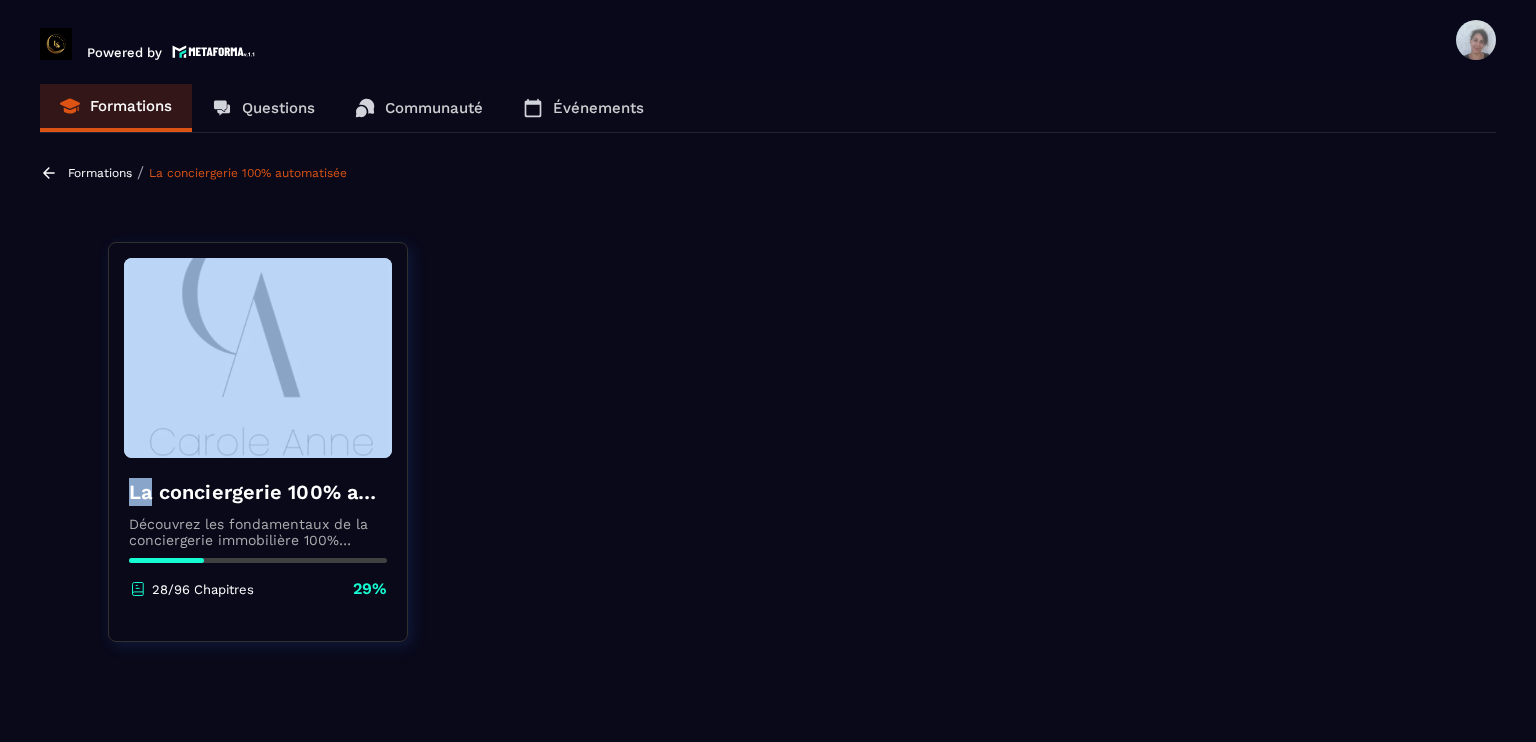 click on "La conciergerie 100% automatisée Découvrez les fondamentaux de la conciergerie immobilière 100% automatisée.
Cette formation est conçue pour vous permettre de lancer et maîtriser votre activité de conciergerie en toute simplicité.
Vous apprendrez :
✅ Les bases essentielles de la conciergerie pour démarrer sereinement.
✅ Les outils incontournables pour gérer vos clients et vos biens de manière efficace.
✅ L'automatisation des tâches répétitives pour gagner un maximum de temps au quotidien.
Objectif : Vous fournir toutes les clés pour créer une activité rentable et automatisée, tout en gardant du temps pour vous. [DATE] Chapitres [PERCENT]%" at bounding box center (258, 442) 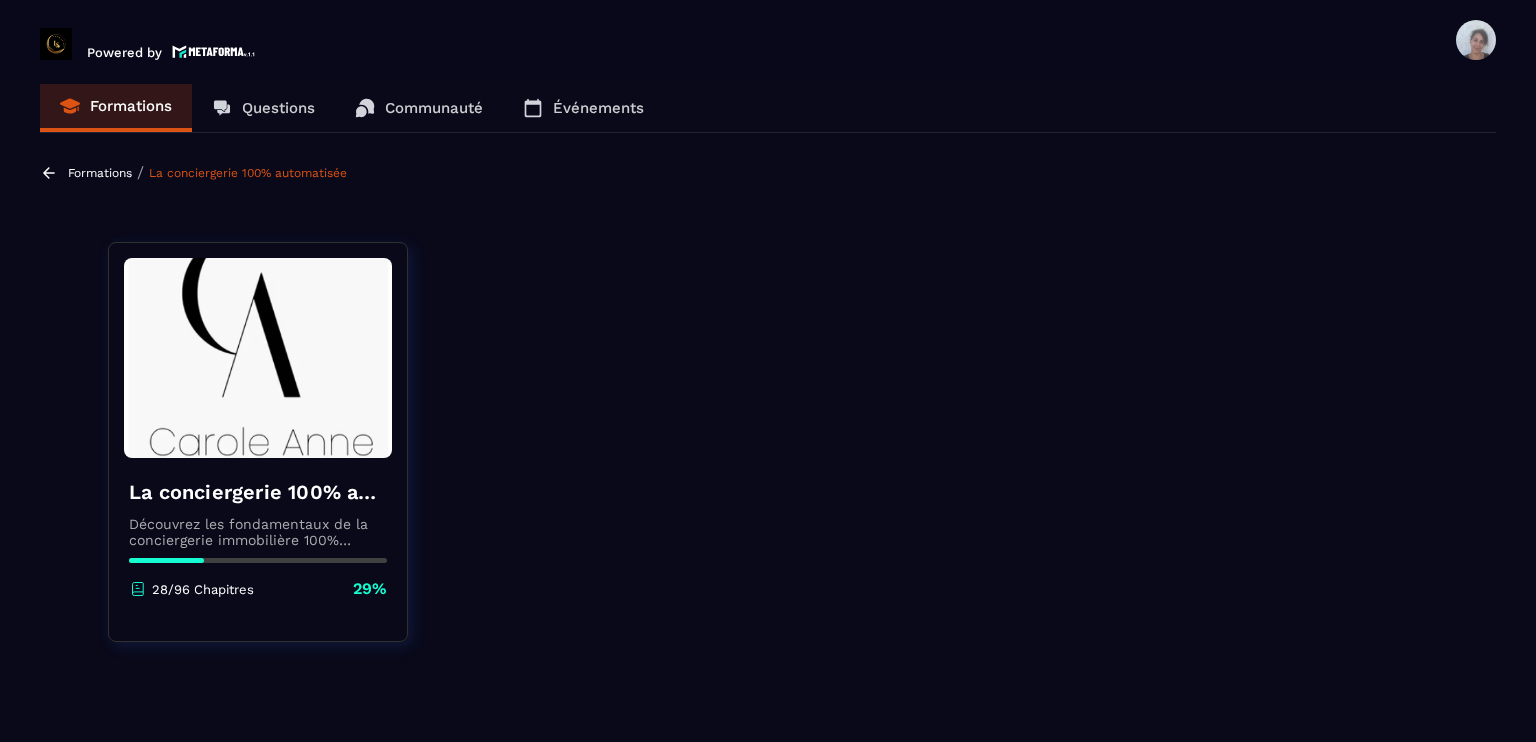 click on "Découvrez les fondamentaux de la conciergerie immobilière 100% automatisée.
Cette formation est conçue pour vous permettre de lancer et maîtriser votre activité de conciergerie en toute simplicité.
Vous apprendrez :
✅ Les bases essentielles de la conciergerie pour démarrer sereinement.
✅ Les outils incontournables pour gérer vos clients et vos biens de manière efficace.
✅ L'automatisation des tâches répétitives pour gagner un maximum de temps au quotidien.
Objectif : Vous fournir toutes les clés pour créer une activité rentable et automatisée, tout en gardant du temps pour vous." at bounding box center [258, 532] 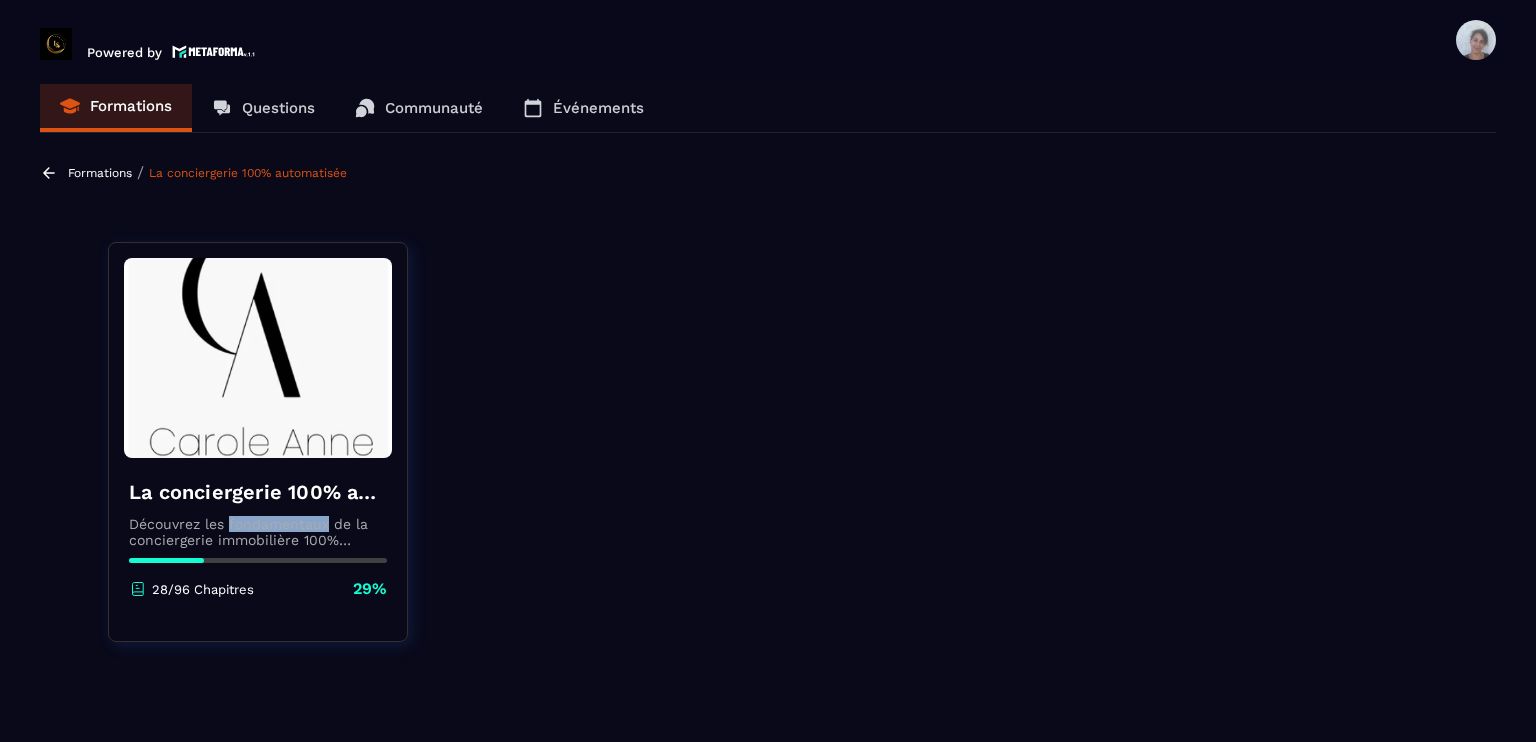 click on "Découvrez les fondamentaux de la conciergerie immobilière 100% automatisée.
Cette formation est conçue pour vous permettre de lancer et maîtriser votre activité de conciergerie en toute simplicité.
Vous apprendrez :
✅ Les bases essentielles de la conciergerie pour démarrer sereinement.
✅ Les outils incontournables pour gérer vos clients et vos biens de manière efficace.
✅ L'automatisation des tâches répétitives pour gagner un maximum de temps au quotidien.
Objectif : Vous fournir toutes les clés pour créer une activité rentable et automatisée, tout en gardant du temps pour vous." at bounding box center [258, 532] 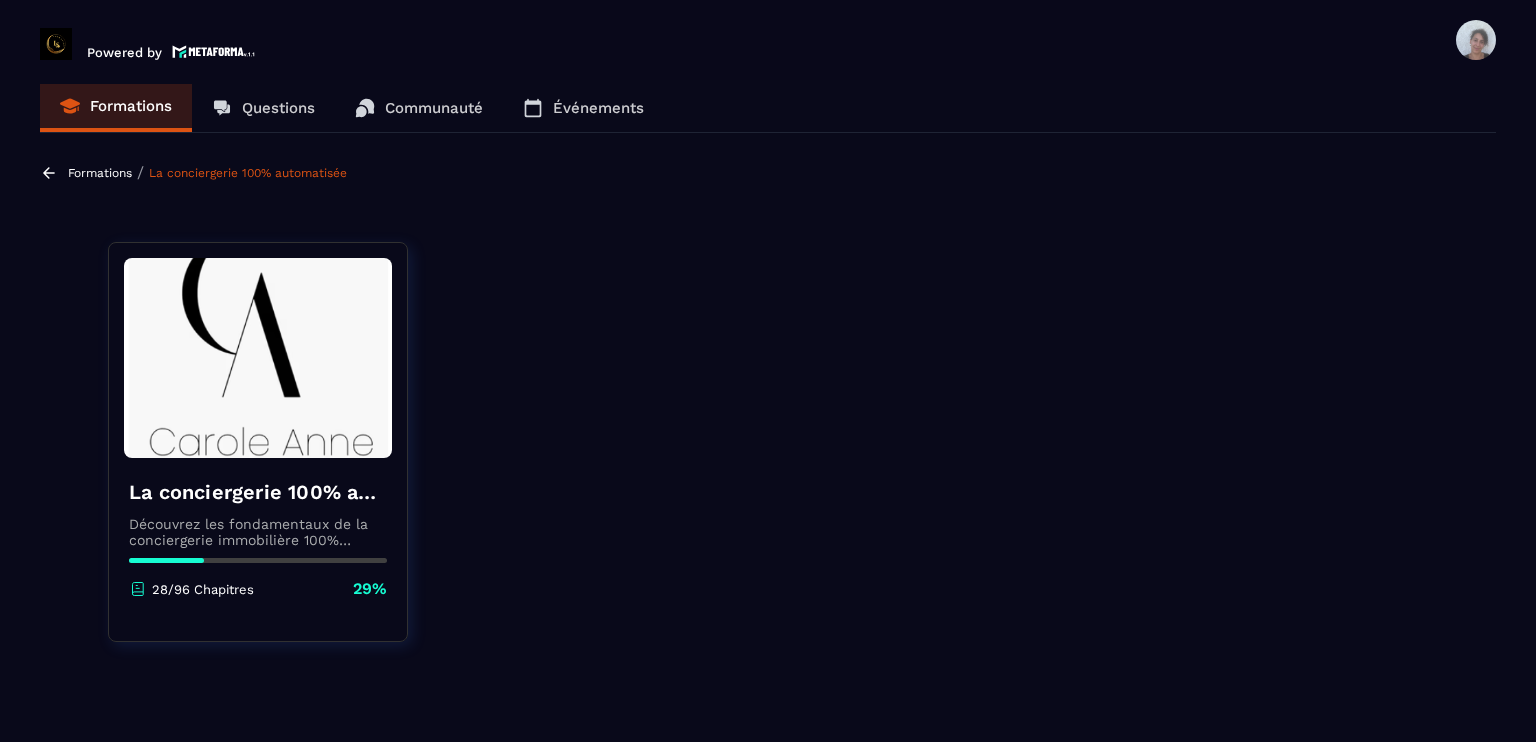 click on "La conciergerie 100% automatisée Découvrez les fondamentaux de la conciergerie immobilière 100% automatisée.
Cette formation est conçue pour vous permettre de lancer et maîtriser votre activité de conciergerie en toute simplicité.
Vous apprendrez :
✅ Les bases essentielles de la conciergerie pour démarrer sereinement.
✅ Les outils incontournables pour gérer vos clients et vos biens de manière efficace.
✅ L'automatisation des tâches répétitives pour gagner un maximum de temps au quotidien.
Objectif : Vous fournir toutes les clés pour créer une activité rentable et automatisée, tout en gardant du temps pour vous. [DATE] Chapitres [PERCENT]%" at bounding box center [258, 539] 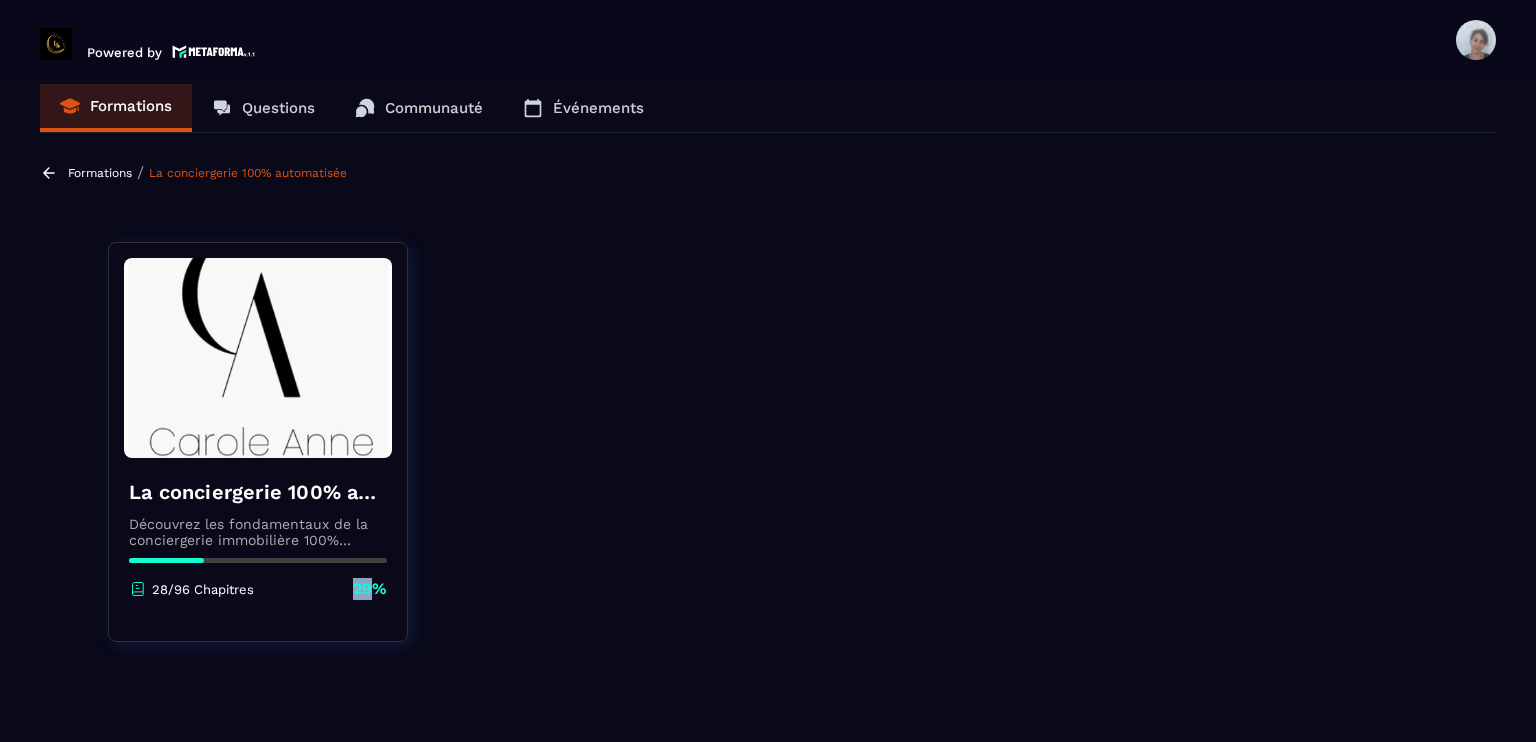 click on "La conciergerie 100% automatisée Découvrez les fondamentaux de la conciergerie immobilière 100% automatisée.
Cette formation est conçue pour vous permettre de lancer et maîtriser votre activité de conciergerie en toute simplicité.
Vous apprendrez :
✅ Les bases essentielles de la conciergerie pour démarrer sereinement.
✅ Les outils incontournables pour gérer vos clients et vos biens de manière efficace.
✅ L'automatisation des tâches répétitives pour gagner un maximum de temps au quotidien.
Objectif : Vous fournir toutes les clés pour créer une activité rentable et automatisée, tout en gardant du temps pour vous. [DATE] Chapitres [PERCENT]%" at bounding box center (258, 539) 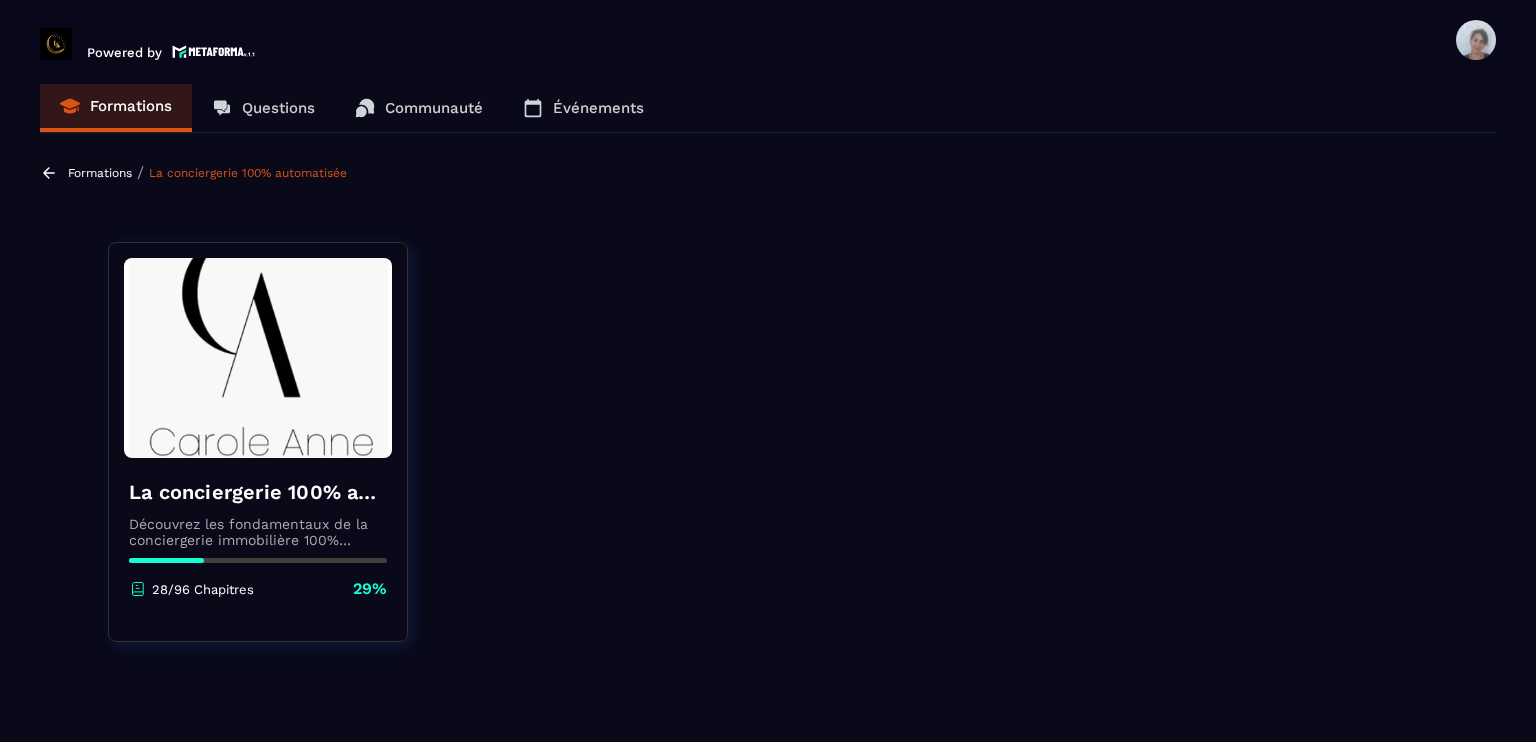 click 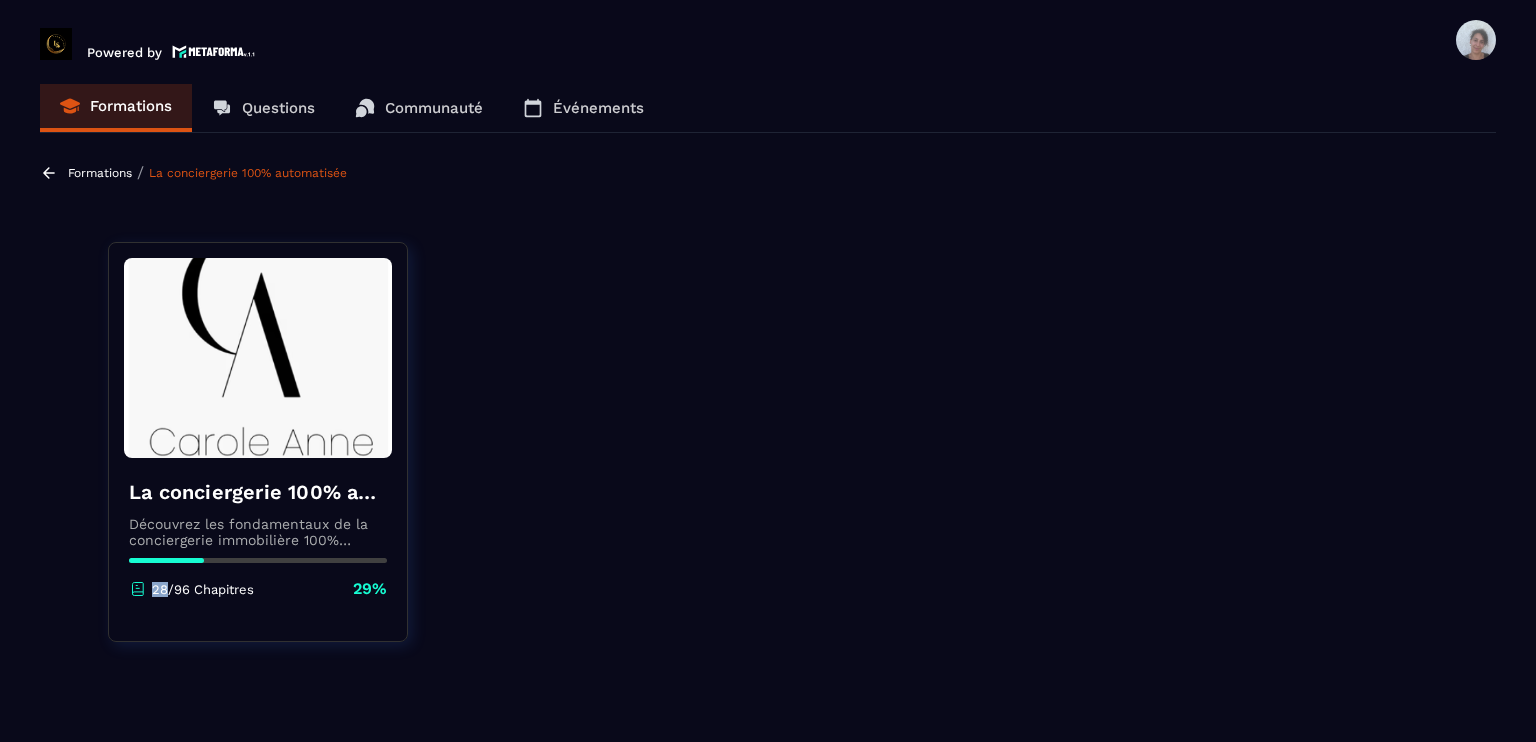 click 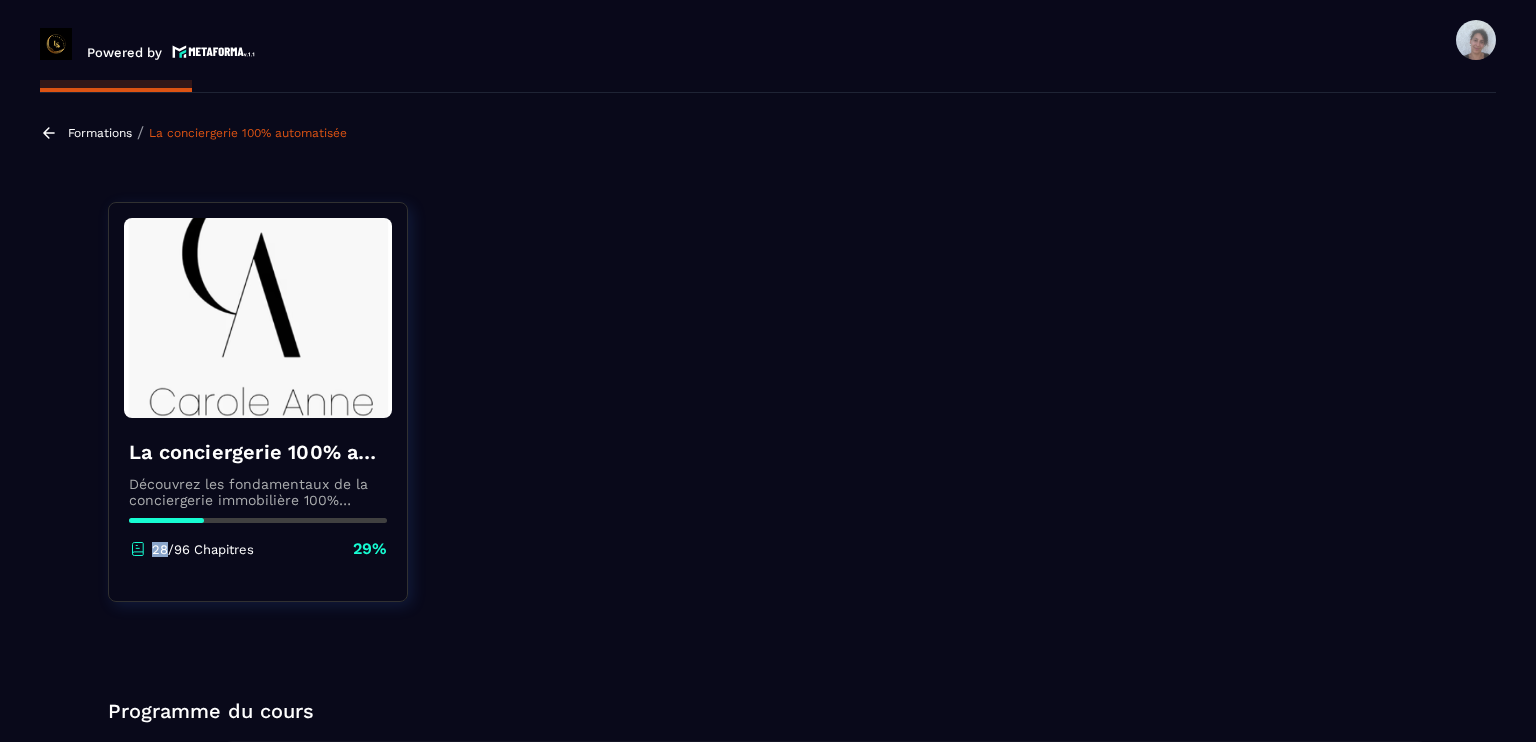 scroll, scrollTop: 96, scrollLeft: 0, axis: vertical 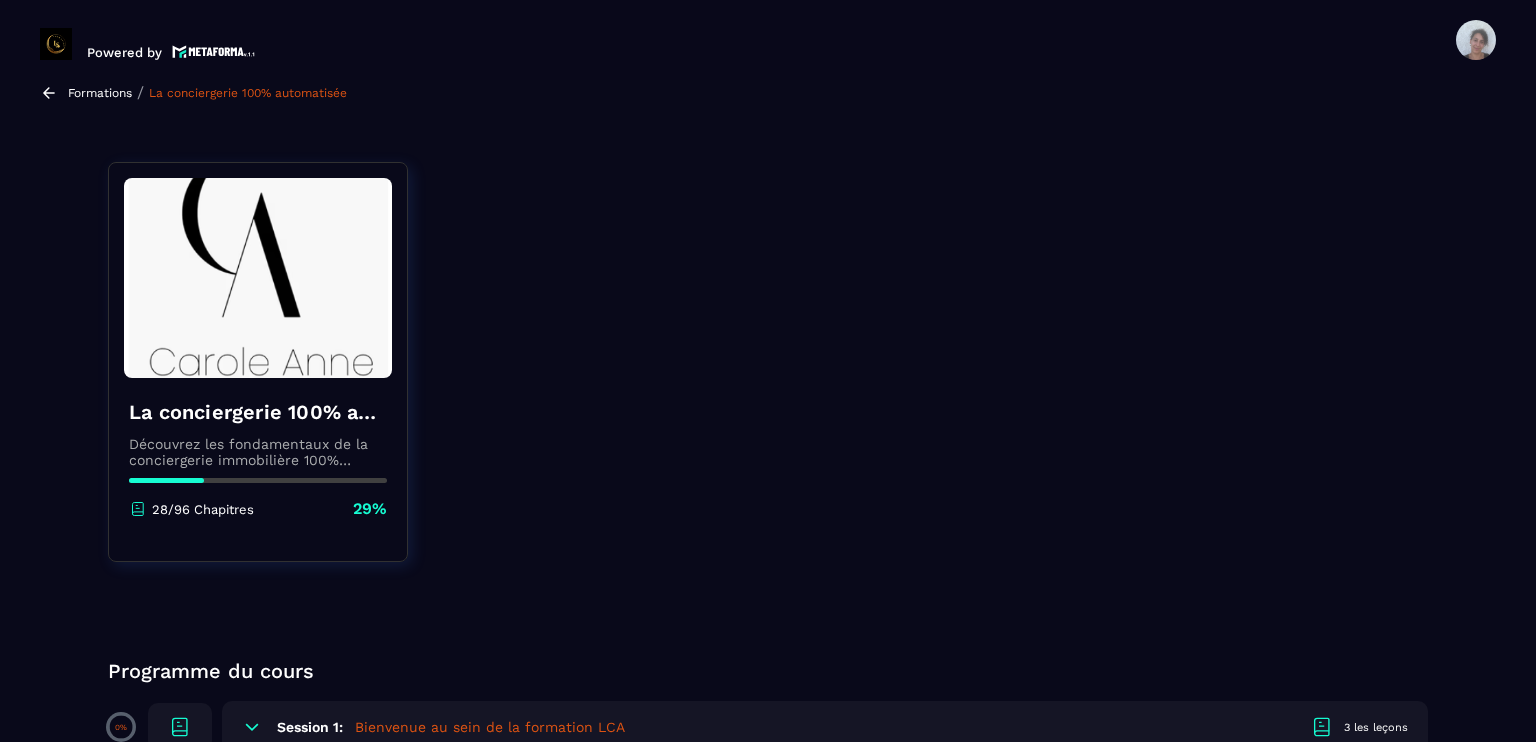click on "La conciergerie 100% automatisée" at bounding box center [258, 412] 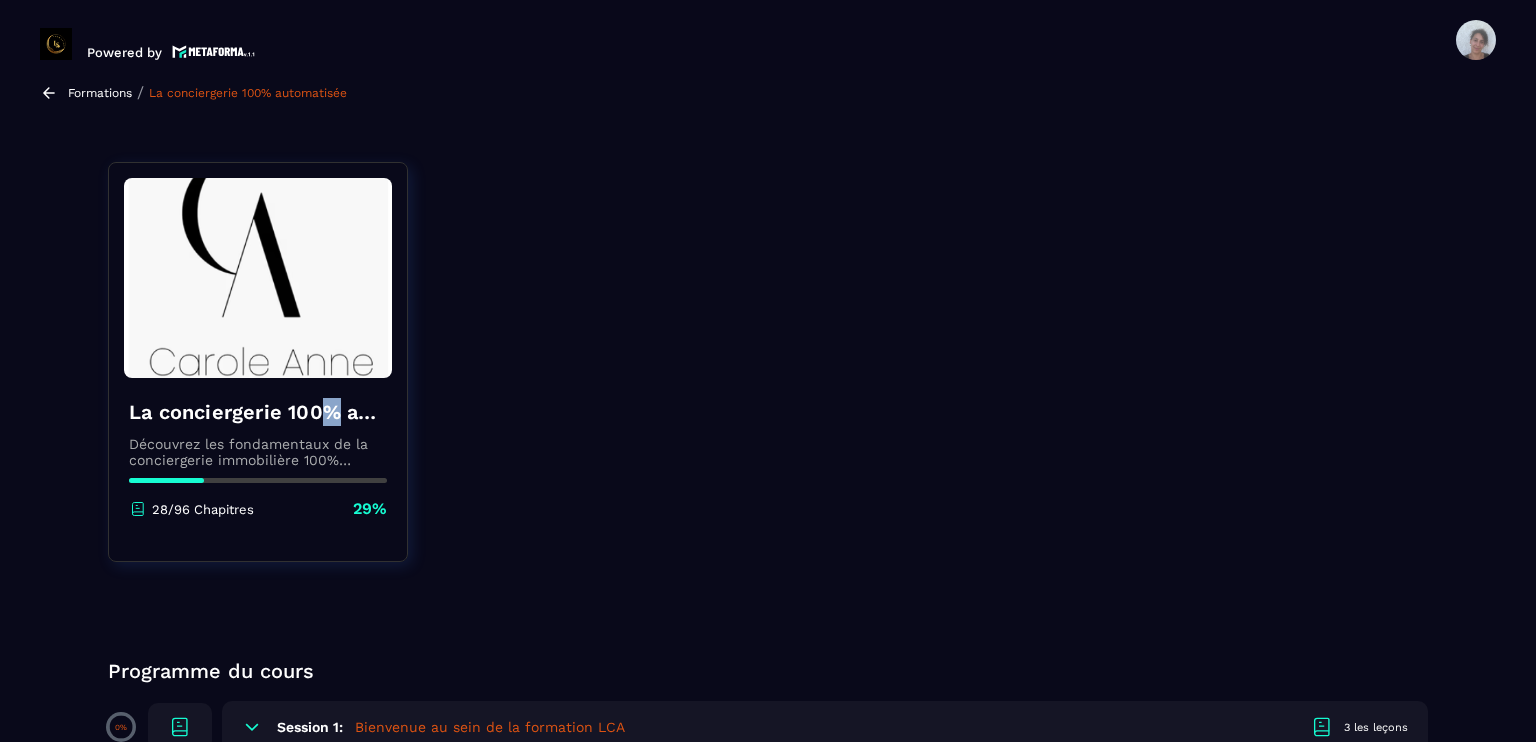 click on "La conciergerie 100% automatisée" at bounding box center [258, 412] 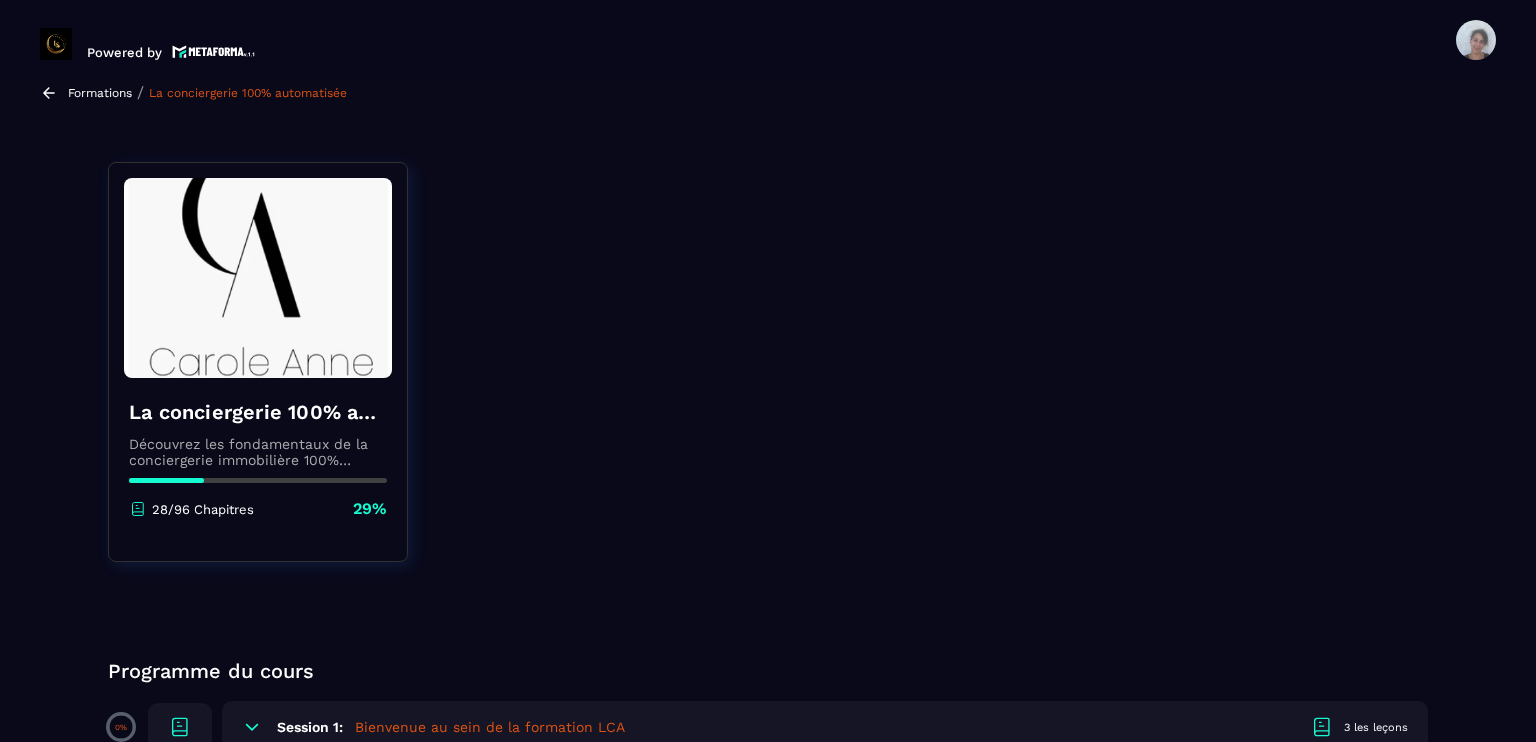 click on "La conciergerie 100% automatisée" at bounding box center [258, 412] 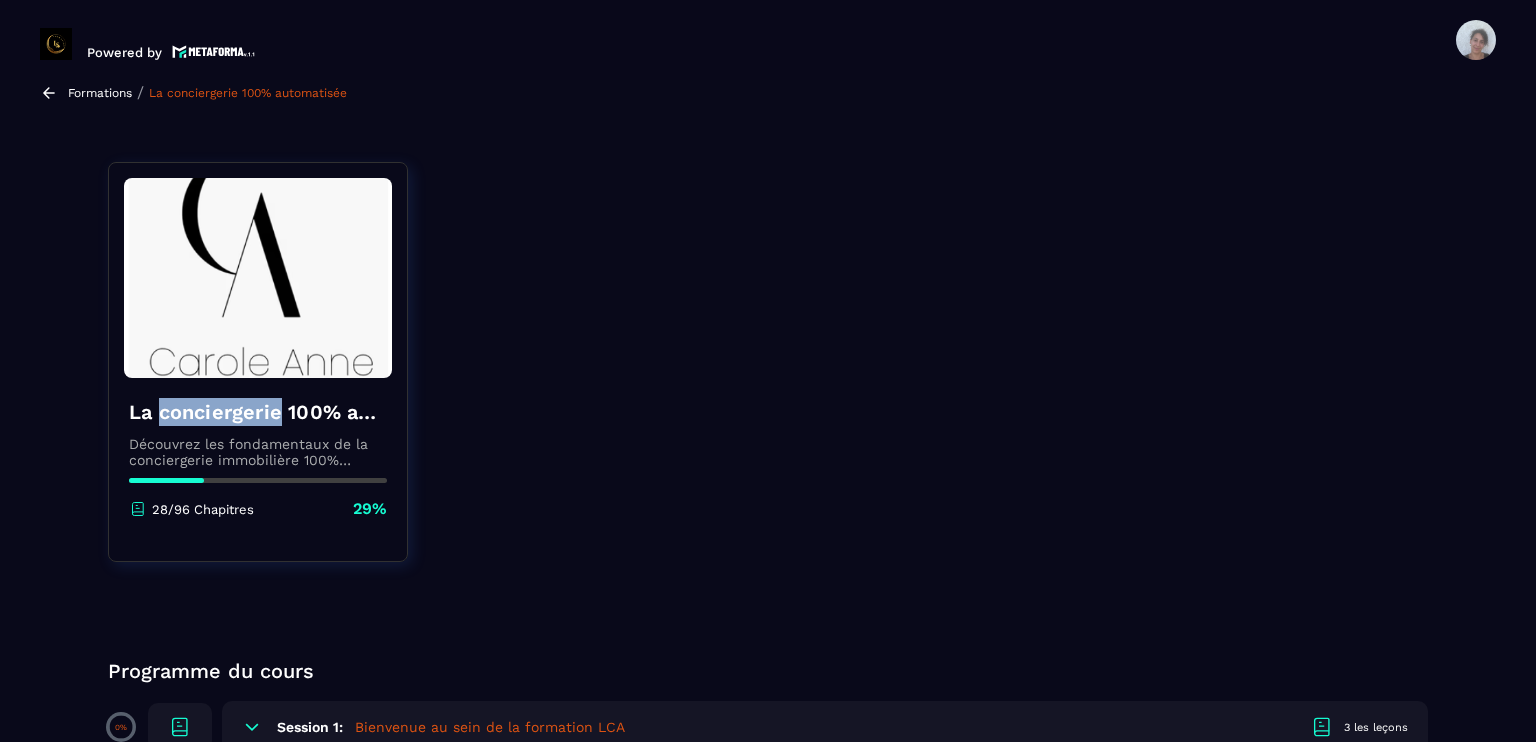 click on "La conciergerie 100% automatisée" at bounding box center (258, 412) 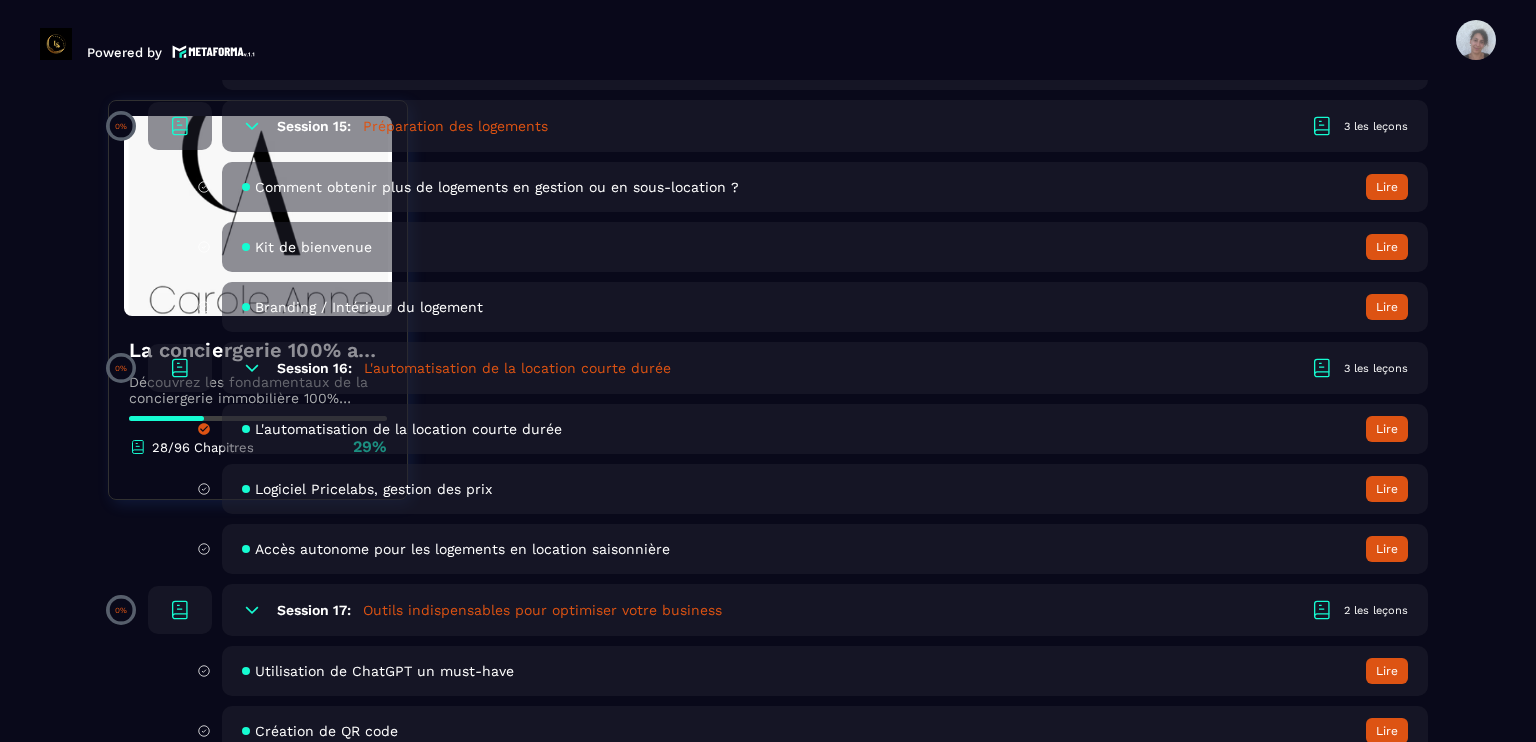 scroll, scrollTop: 4136, scrollLeft: 0, axis: vertical 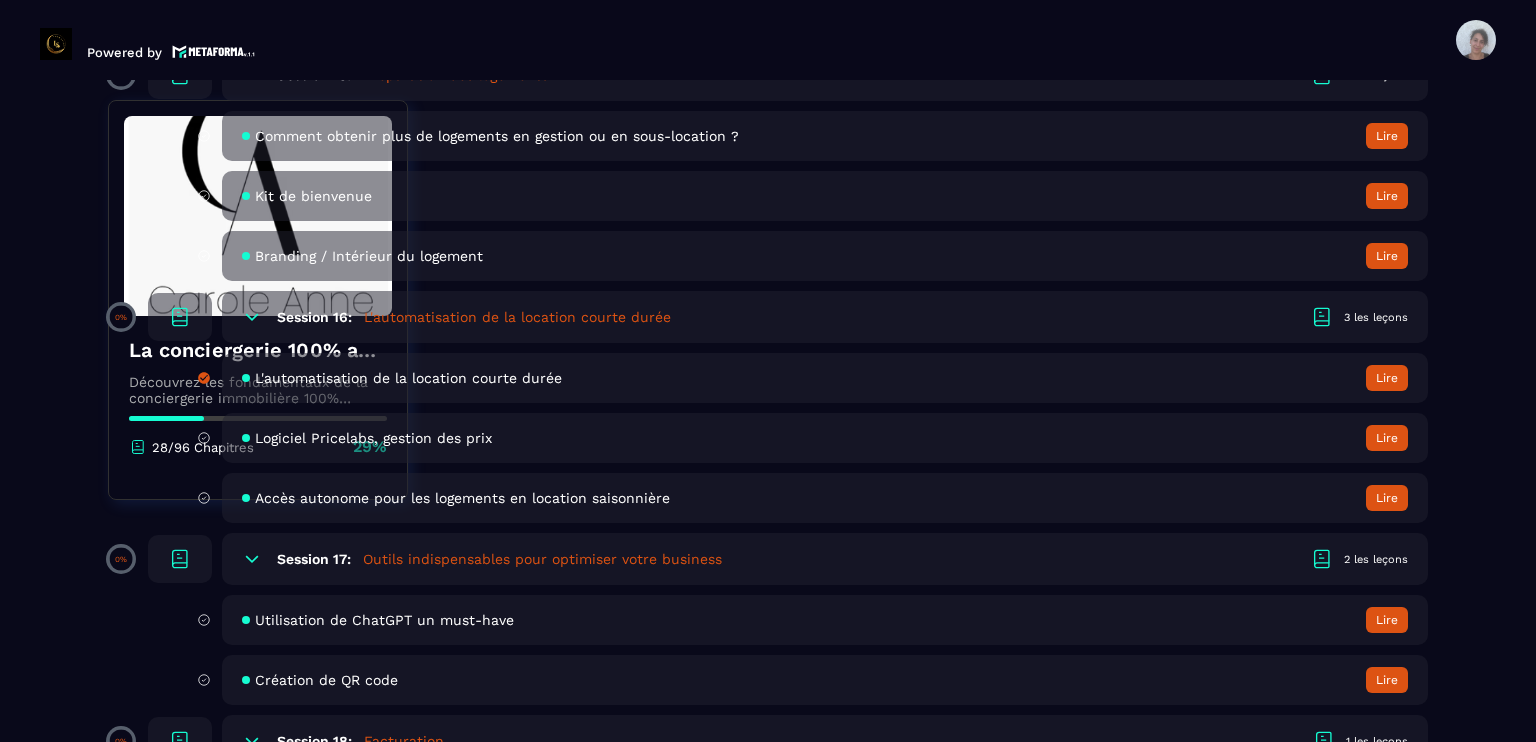click on "Lire" at bounding box center (1387, 438) 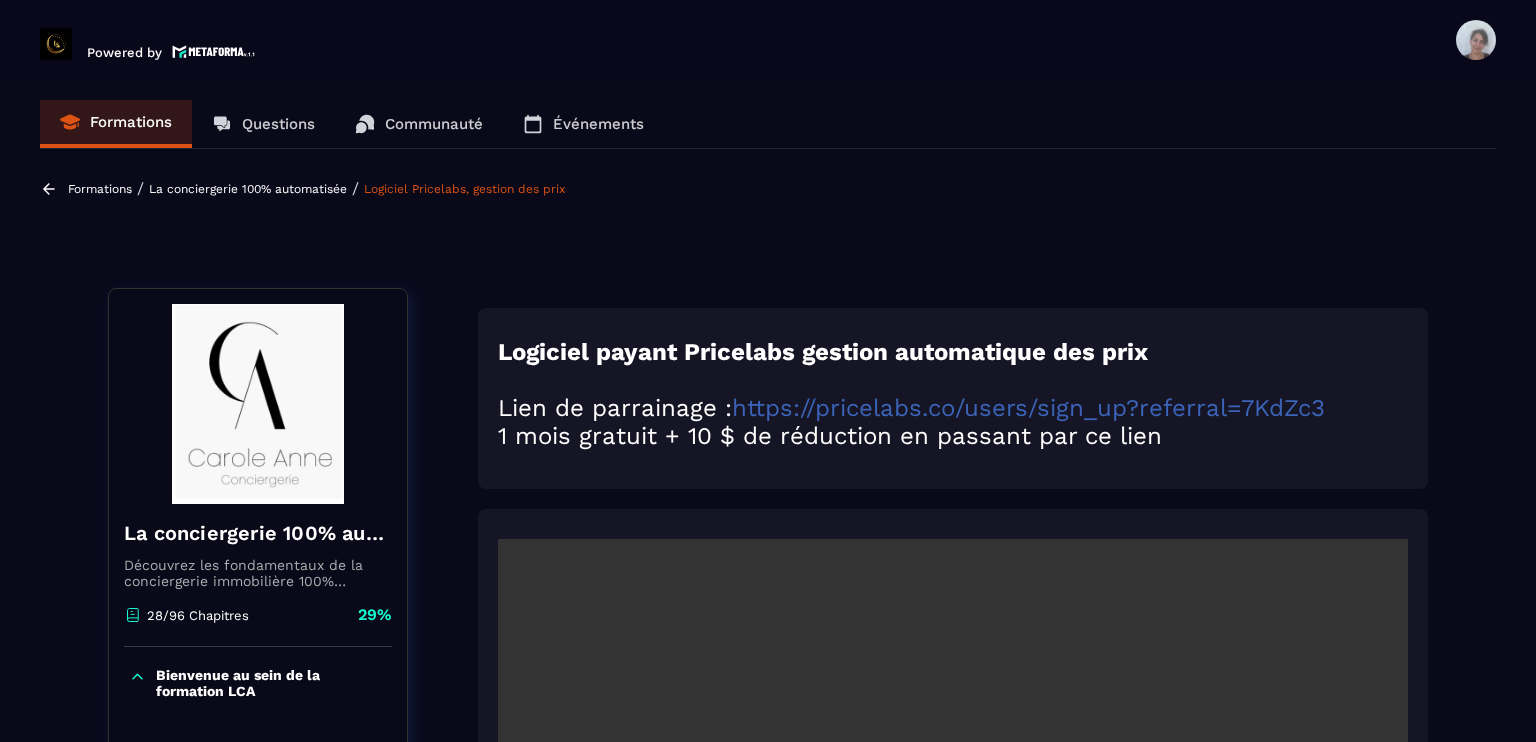 scroll, scrollTop: 8, scrollLeft: 0, axis: vertical 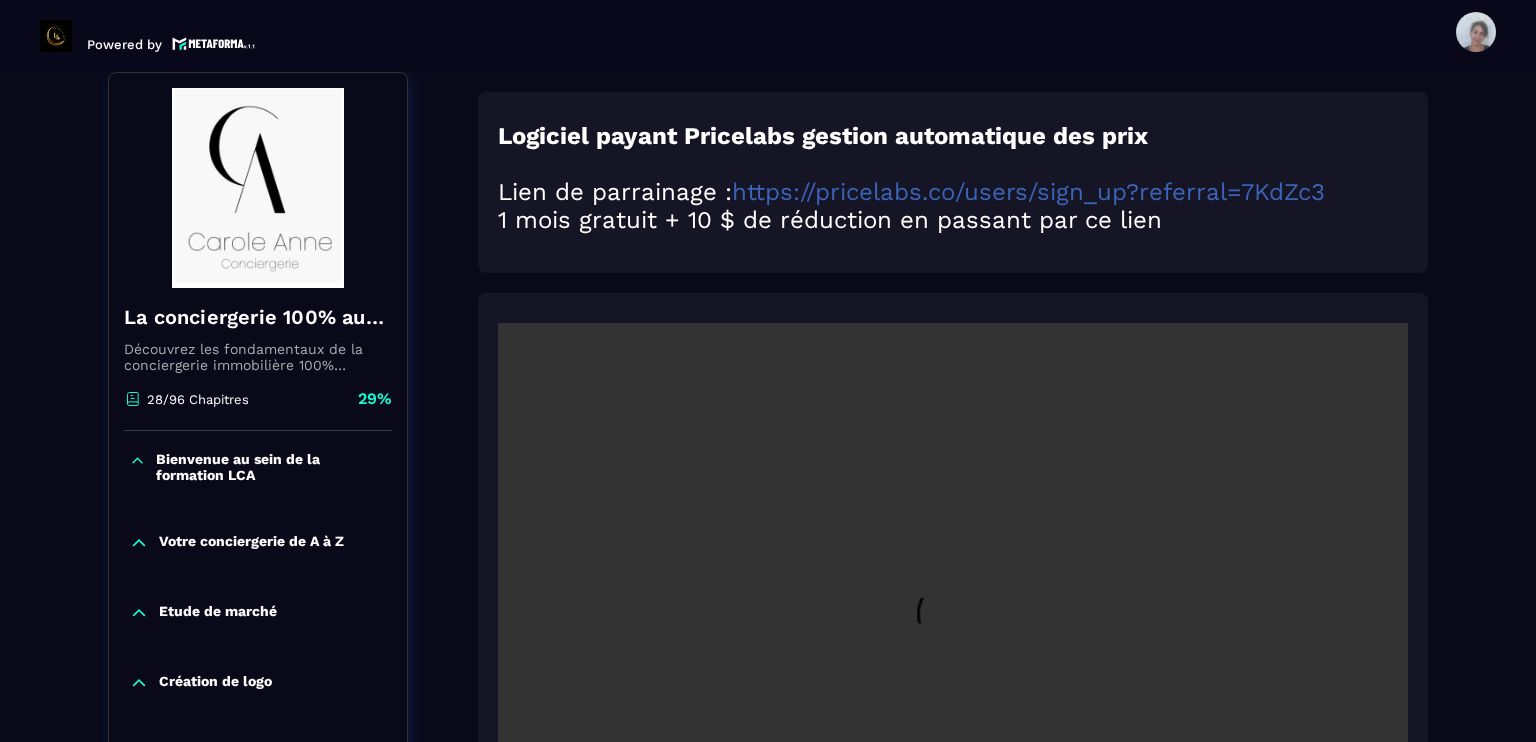 click on "Formations / La conciergerie 100% automatisée / Logiciel Pricelabs, gestion des prix La conciergerie 100% automatisée Découvrez les fondamentaux de la conciergerie immobilière 100% automatisée.
Cette formation est conçue pour vous permettre de lancer et maîtriser votre activité de conciergerie en toute simplicité.
Vous apprendrez :
✅ Les bases essentielles de la conciergerie pour démarrer sereinement.
✅ Les outils incontournables pour gérer vos clients et vos biens de manière efficace.
✅ L'automatisation des tâches répétitives pour gagner un maximum de temps au quotidien.
Objectif : Vous fournir toutes les clés pour créer une activité rentable et automatisée, tout en gardant du temps pour vous. [DATE] Chapitres [PERCENT]%  Bienvenue au sein de la formation LCA Votre conciergerie de A à Z Etude de marché Création de logo Votre site internet Création du forfait idéal pour les propriétaires Création de votre société Equipe de ménage et recrutement gestionnaire Facturation [PERCENT]%" at bounding box center [768, 1278] 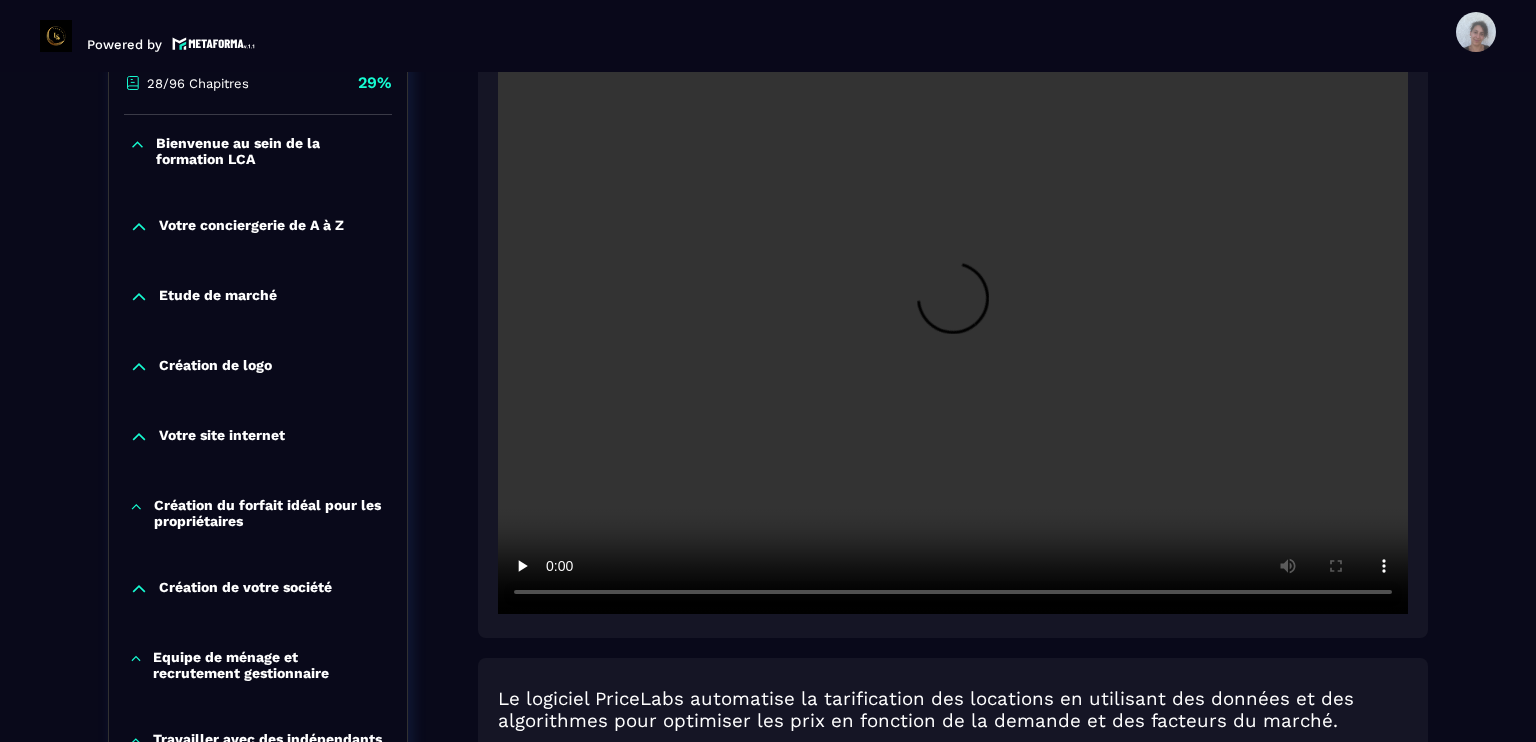 scroll, scrollTop: 688, scrollLeft: 0, axis: vertical 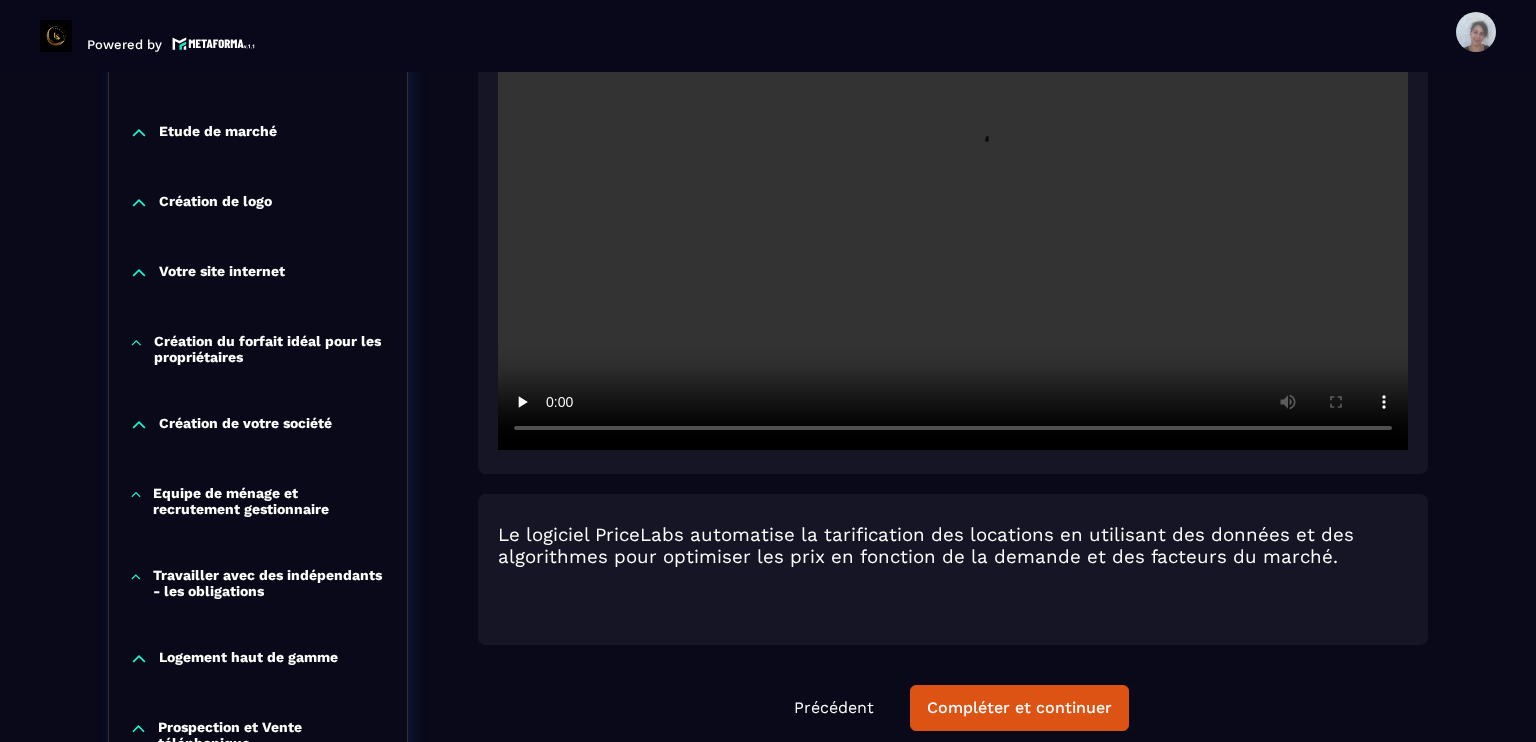 type 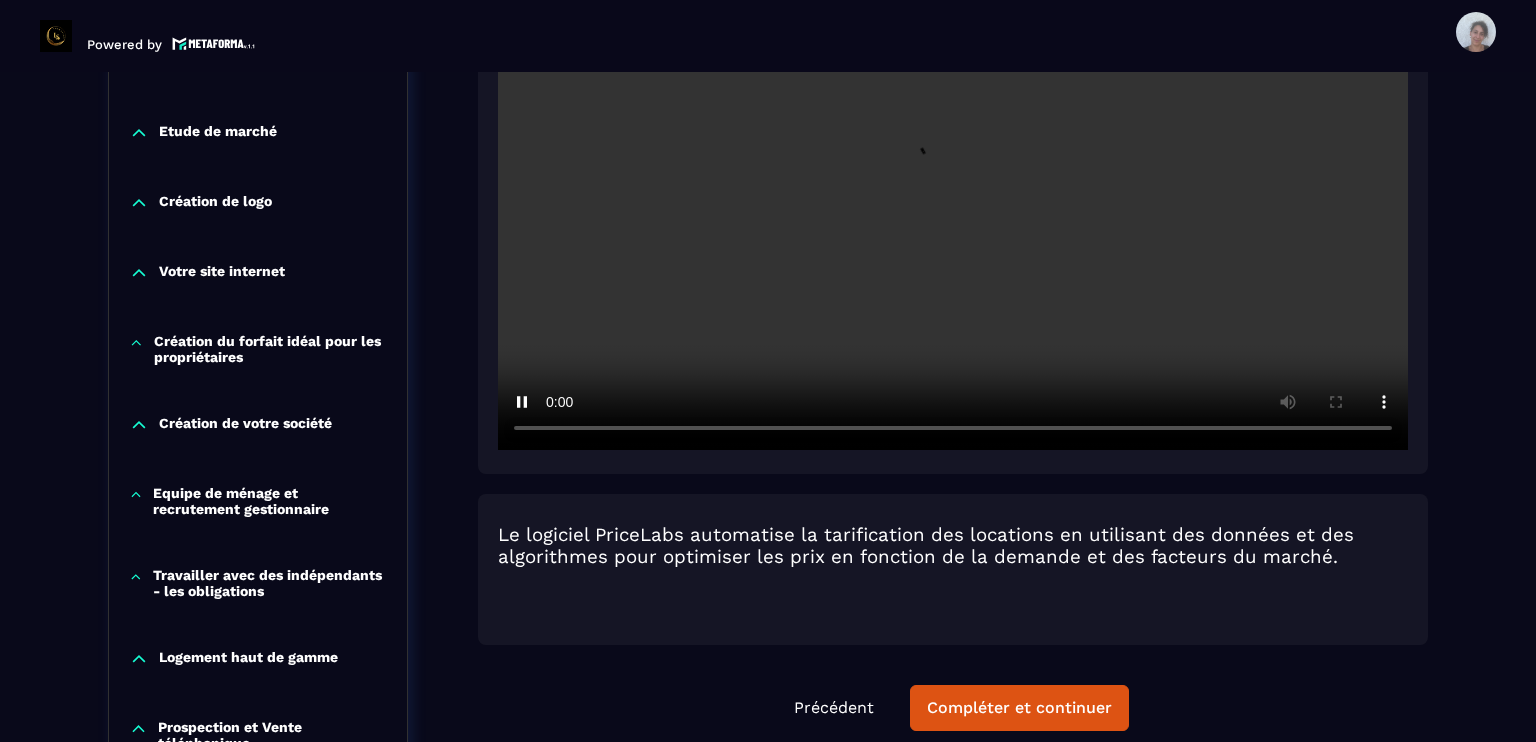 click on "Formations / La conciergerie 100% automatisée / Logiciel Pricelabs, gestion des prix La conciergerie 100% automatisée Découvrez les fondamentaux de la conciergerie immobilière 100% automatisée.
Cette formation est conçue pour vous permettre de lancer et maîtriser votre activité de conciergerie en toute simplicité.
Vous apprendrez :
✅ Les bases essentielles de la conciergerie pour démarrer sereinement.
✅ Les outils incontournables pour gérer vos clients et vos biens de manière efficace.
✅ L'automatisation des tâches répétitives pour gagner un maximum de temps au quotidien.
Objectif : Vous fournir toutes les clés pour créer une activité rentable et automatisée, tout en gardant du temps pour vous. [DATE] Chapitres [PERCENT]%  Bienvenue au sein de la formation LCA Votre conciergerie de A à Z Etude de marché Création de logo Votre site internet Création du forfait idéal pour les propriétaires Création de votre société Equipe de ménage et recrutement gestionnaire Facturation [PERCENT]%" at bounding box center (768, 798) 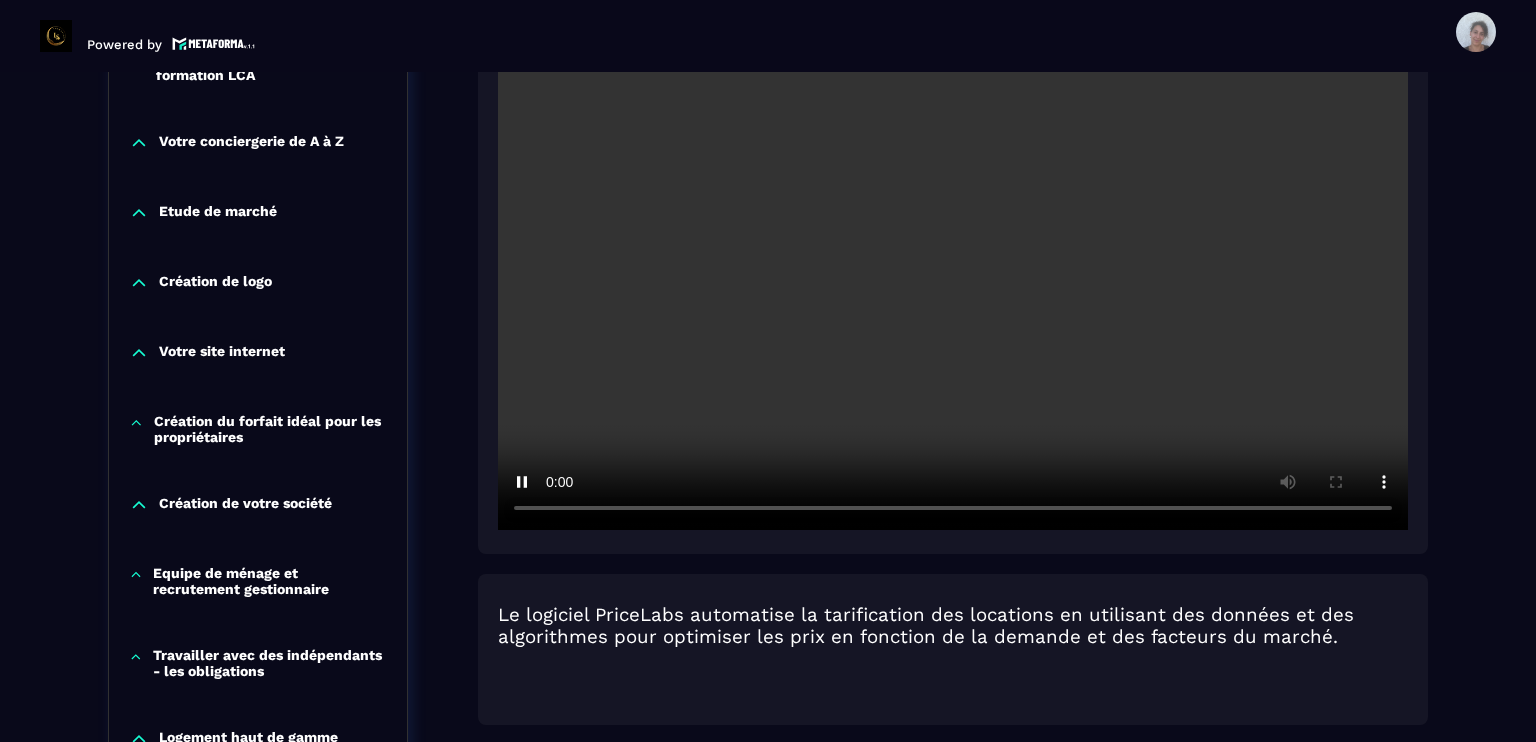 scroll, scrollTop: 568, scrollLeft: 0, axis: vertical 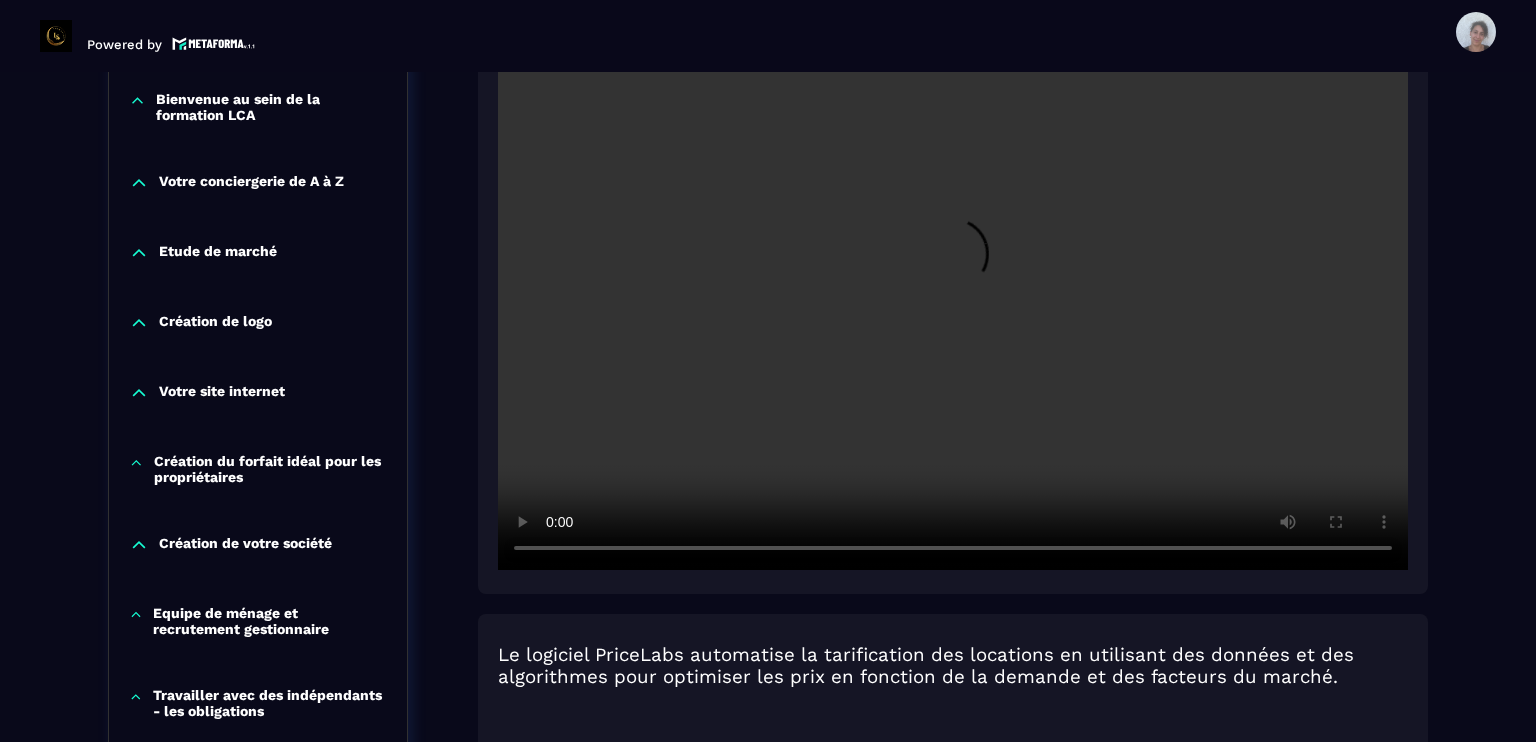 click on "Votre site internet" at bounding box center [258, 393] 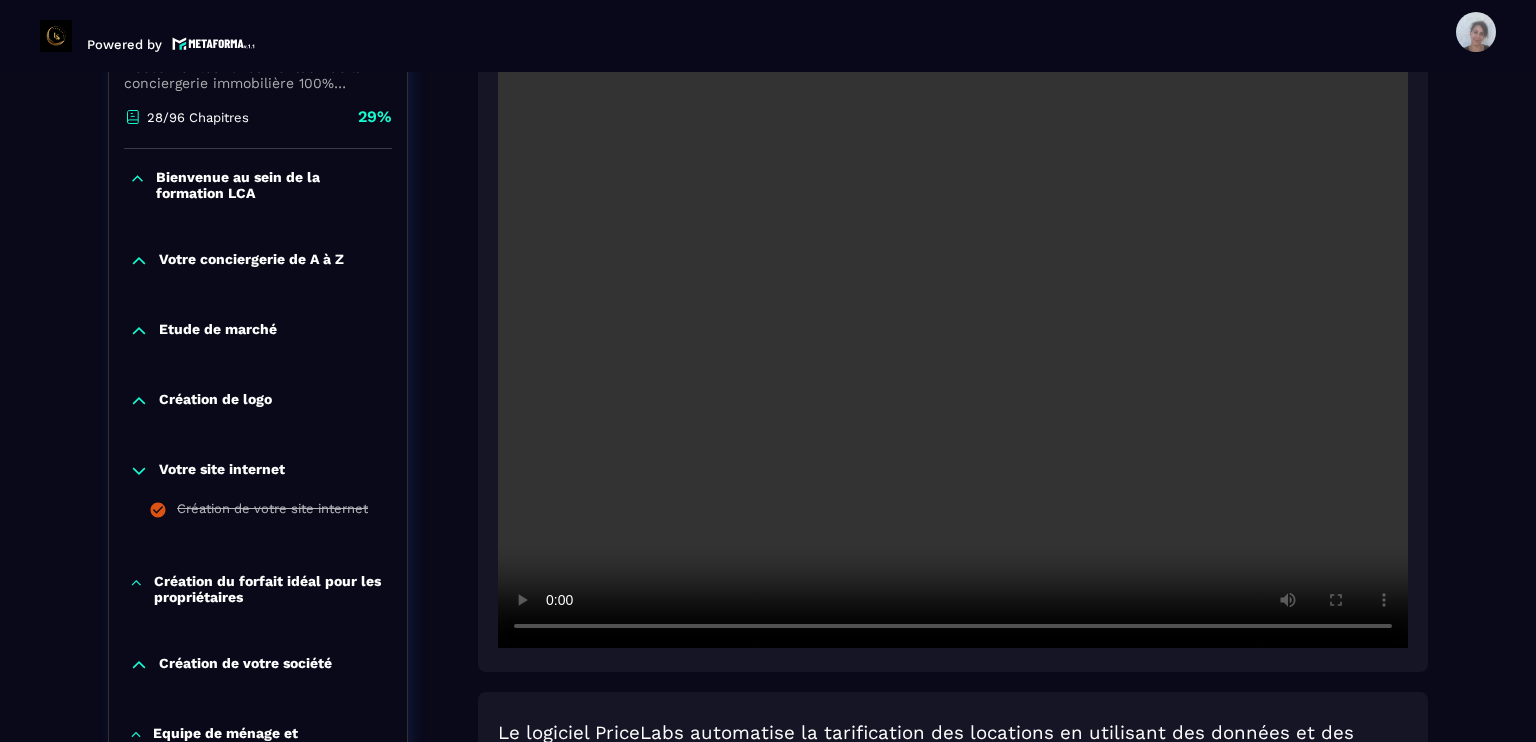 scroll, scrollTop: 488, scrollLeft: 0, axis: vertical 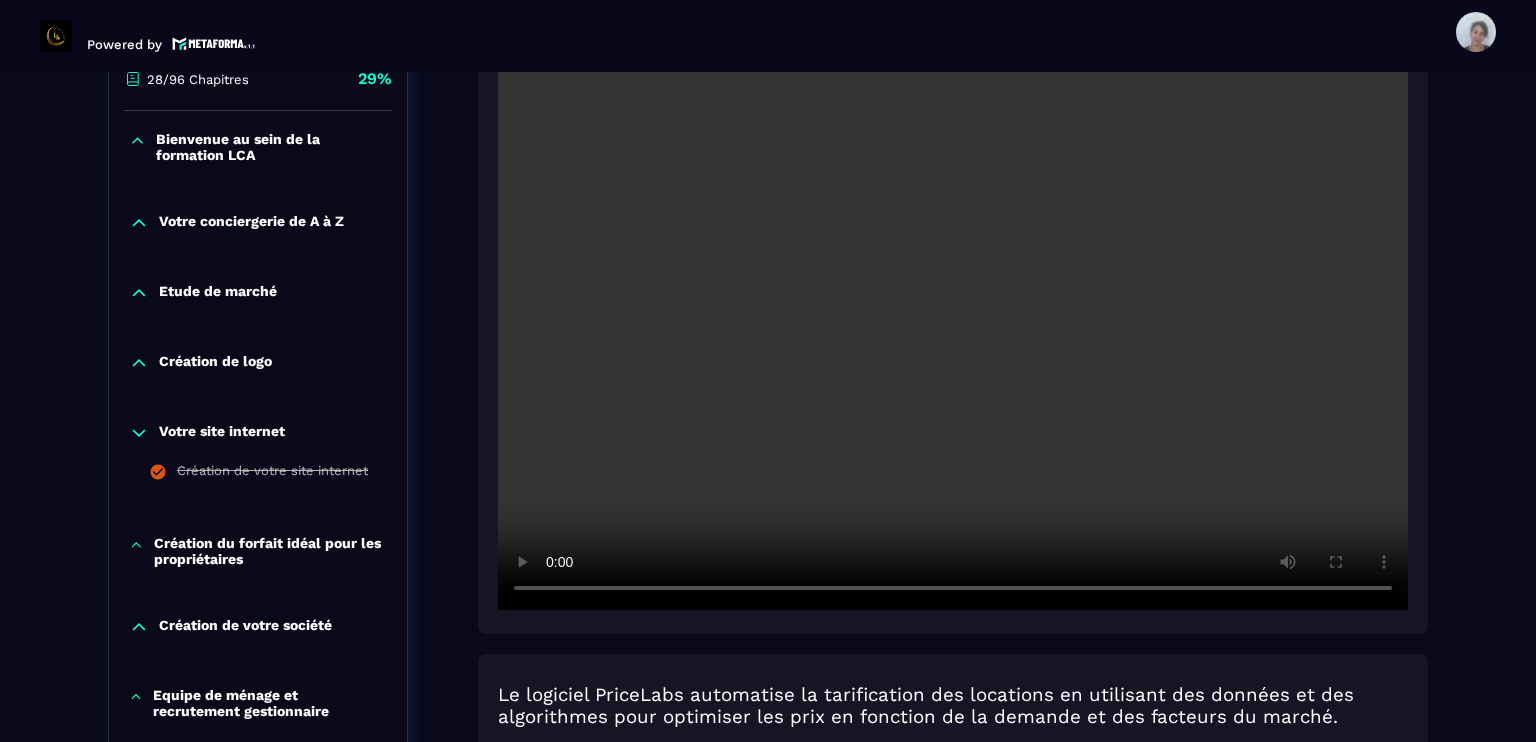 click on "Formations / La conciergerie 100% automatisée / Logiciel Pricelabs, gestion des prix La conciergerie 100% automatisée Découvrez les fondamentaux de la conciergerie immobilière 100% automatisée.
Cette formation est conçue pour vous permettre de lancer et maîtriser votre activité de conciergerie en toute simplicité.
Vous apprendrez :
✅ Les bases essentielles de la conciergerie pour démarrer sereinement.
✅ Les outils incontournables pour gérer vos clients et vos biens de manière efficace.
✅ L'automatisation des tâches répétitives pour gagner un maximum de temps au quotidien.
Objectif : Vous fournir toutes les clés pour créer une activité rentable et automatisée, tout en gardant du temps pour vous. [DATE] Chapitres [PERCENT]%  Bienvenue au sein de la formation LCA Votre conciergerie de A à Z Etude de marché Création de logo Votre site internet Création du forfait idéal pour les propriétaires Création de votre société Equipe de ménage et recrutement gestionnaire Facturation [PERCENT]%" at bounding box center [768, 979] 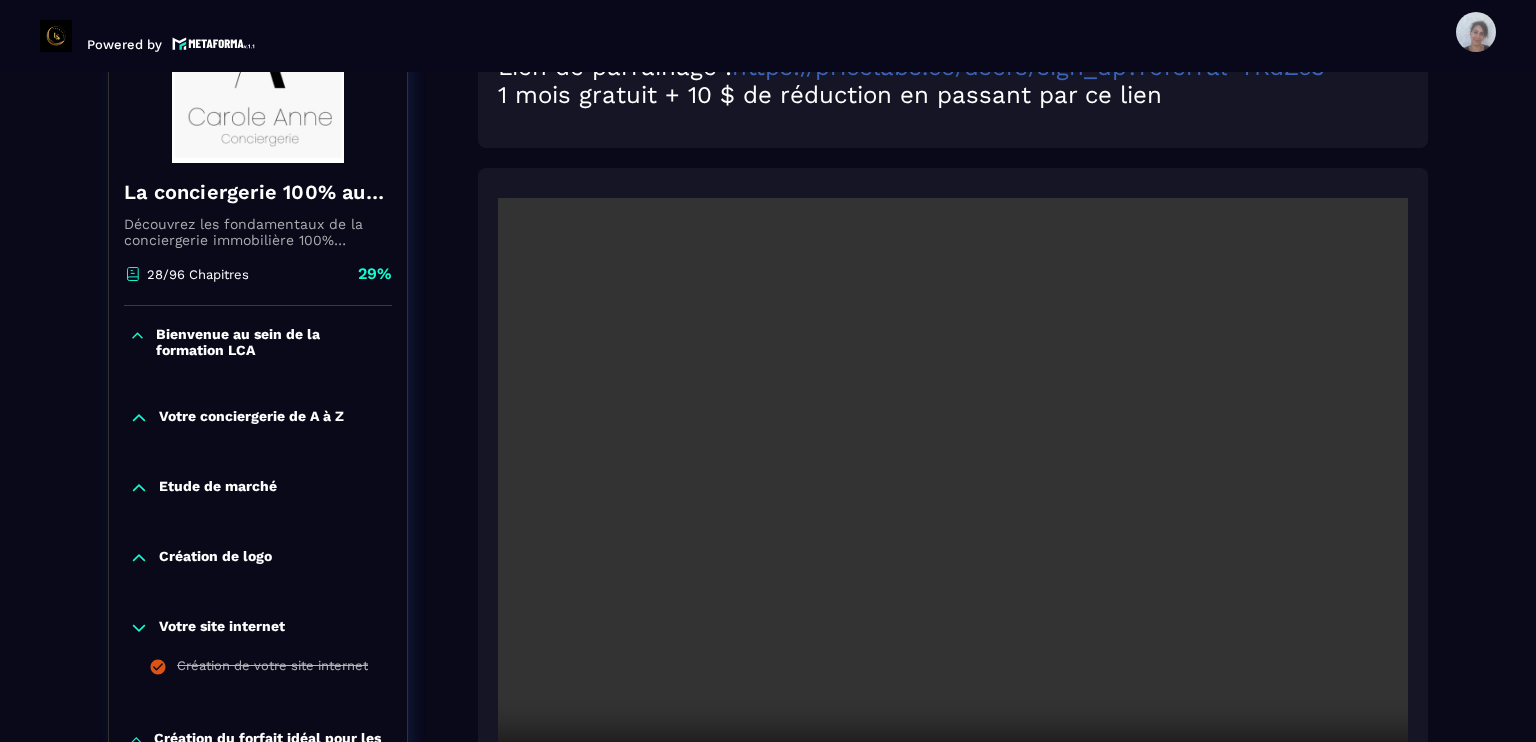 scroll, scrollTop: 368, scrollLeft: 0, axis: vertical 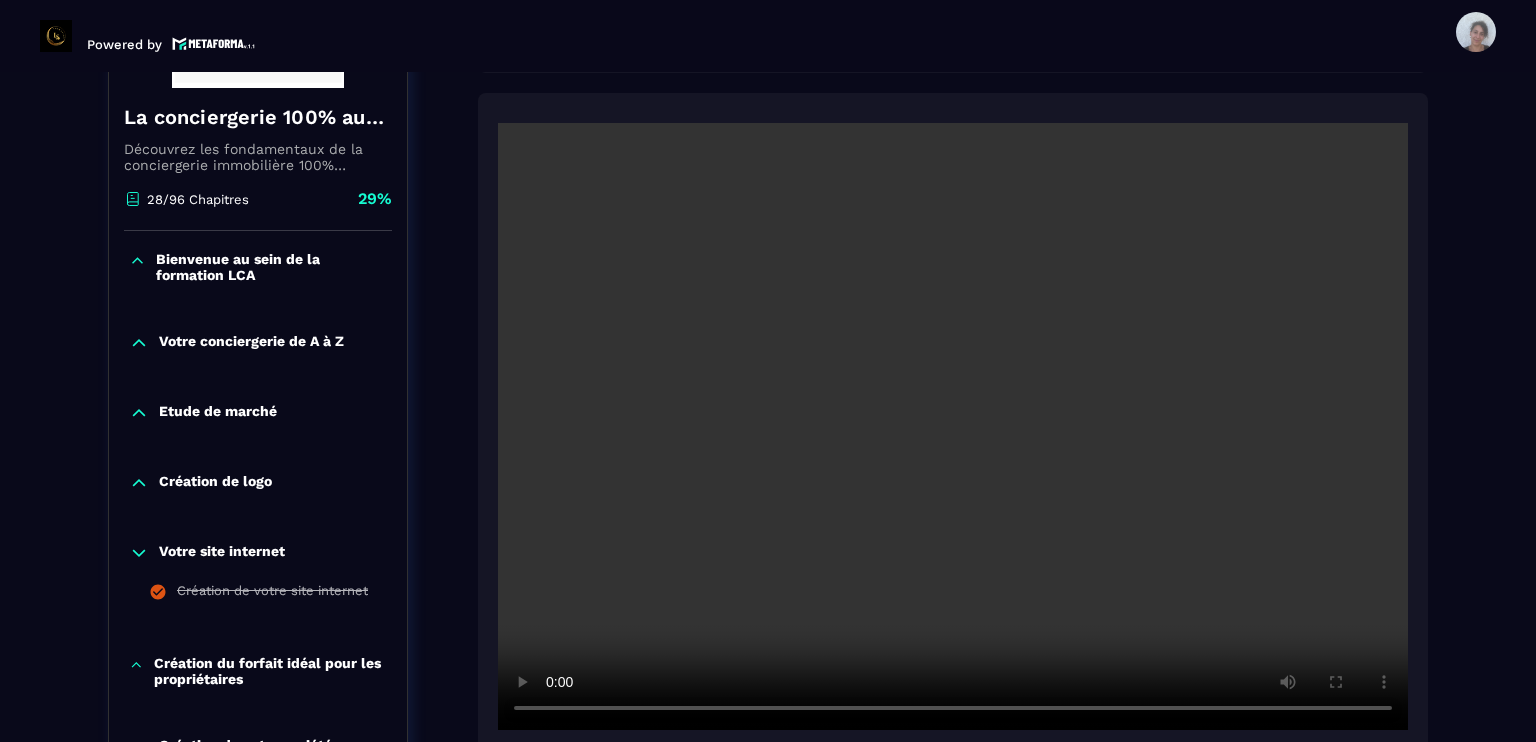 click on "Formations / La conciergerie 100% automatisée / Logiciel Pricelabs, gestion des prix La conciergerie 100% automatisée Découvrez les fondamentaux de la conciergerie immobilière 100% automatisée.
Cette formation est conçue pour vous permettre de lancer et maîtriser votre activité de conciergerie en toute simplicité.
Vous apprendrez :
✅ Les bases essentielles de la conciergerie pour démarrer sereinement.
✅ Les outils incontournables pour gérer vos clients et vos biens de manière efficace.
✅ L'automatisation des tâches répétitives pour gagner un maximum de temps au quotidien.
Objectif : Vous fournir toutes les clés pour créer une activité rentable et automatisée, tout en gardant du temps pour vous. [DATE] Chapitres [PERCENT]%  Bienvenue au sein de la formation LCA Votre conciergerie de A à Z Etude de marché Création de logo Votre site internet Création du forfait idéal pour les propriétaires Création de votre société Equipe de ménage et recrutement gestionnaire Facturation [PERCENT]%" at bounding box center [768, 1099] 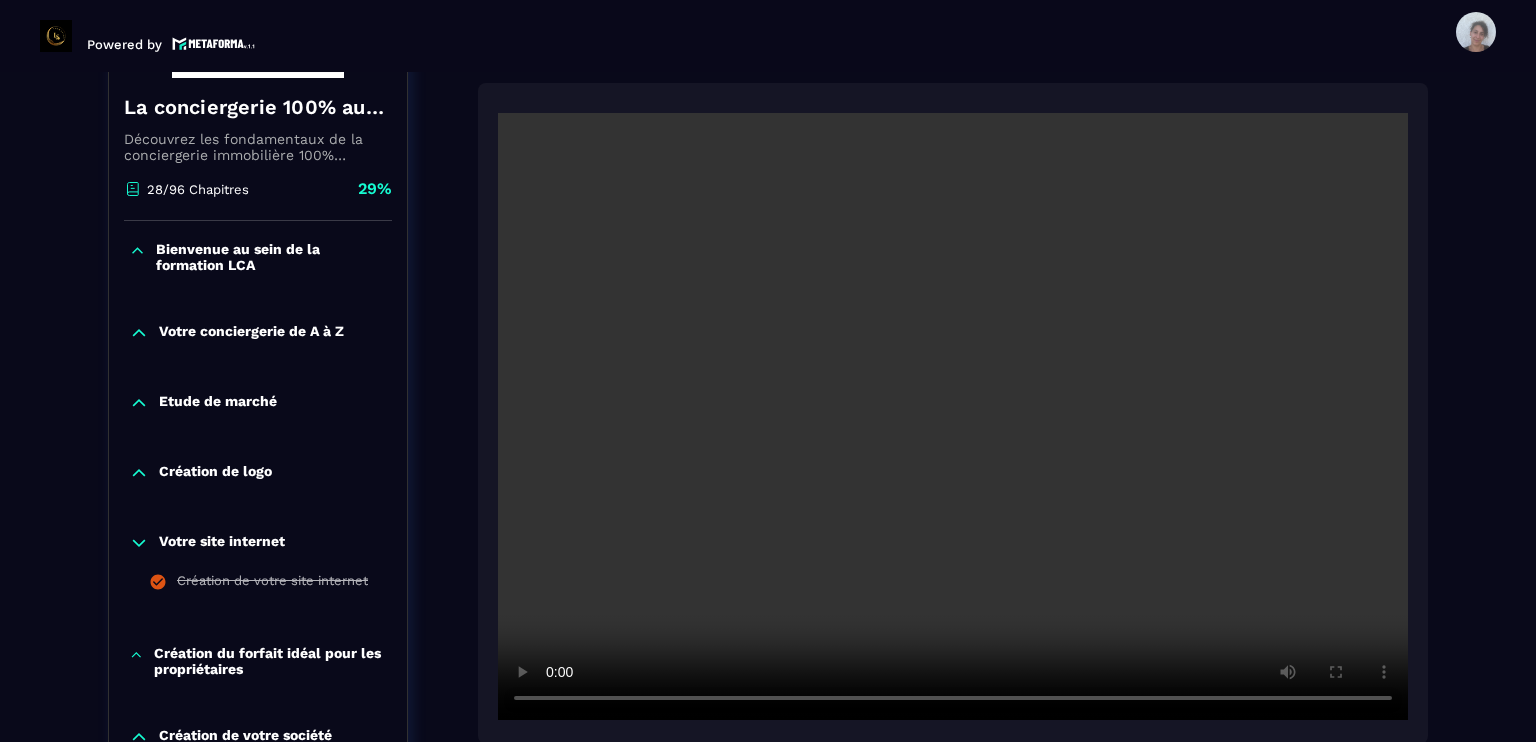 scroll, scrollTop: 408, scrollLeft: 0, axis: vertical 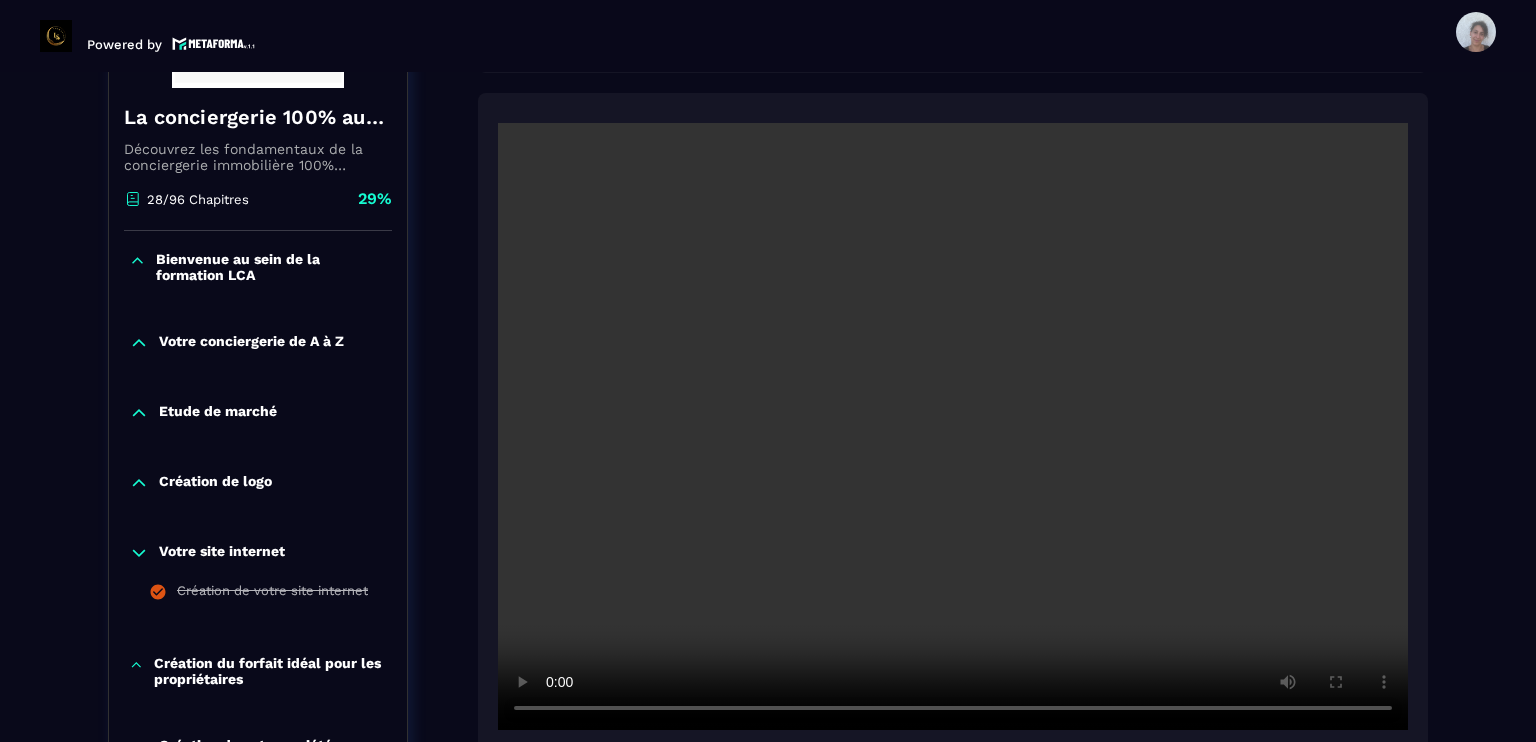 click on "Formations / La conciergerie 100% automatisée / Logiciel Pricelabs, gestion des prix La conciergerie 100% automatisée Découvrez les fondamentaux de la conciergerie immobilière 100% automatisée.
Cette formation est conçue pour vous permettre de lancer et maîtriser votre activité de conciergerie en toute simplicité.
Vous apprendrez :
✅ Les bases essentielles de la conciergerie pour démarrer sereinement.
✅ Les outils incontournables pour gérer vos clients et vos biens de manière efficace.
✅ L'automatisation des tâches répétitives pour gagner un maximum de temps au quotidien.
Objectif : Vous fournir toutes les clés pour créer une activité rentable et automatisée, tout en gardant du temps pour vous. [DATE] Chapitres [PERCENT]%  Bienvenue au sein de la formation LCA Votre conciergerie de A à Z Etude de marché Création de logo Votre site internet Création du forfait idéal pour les propriétaires Création de votre société Equipe de ménage et recrutement gestionnaire Facturation [PERCENT]%" at bounding box center (768, 1099) 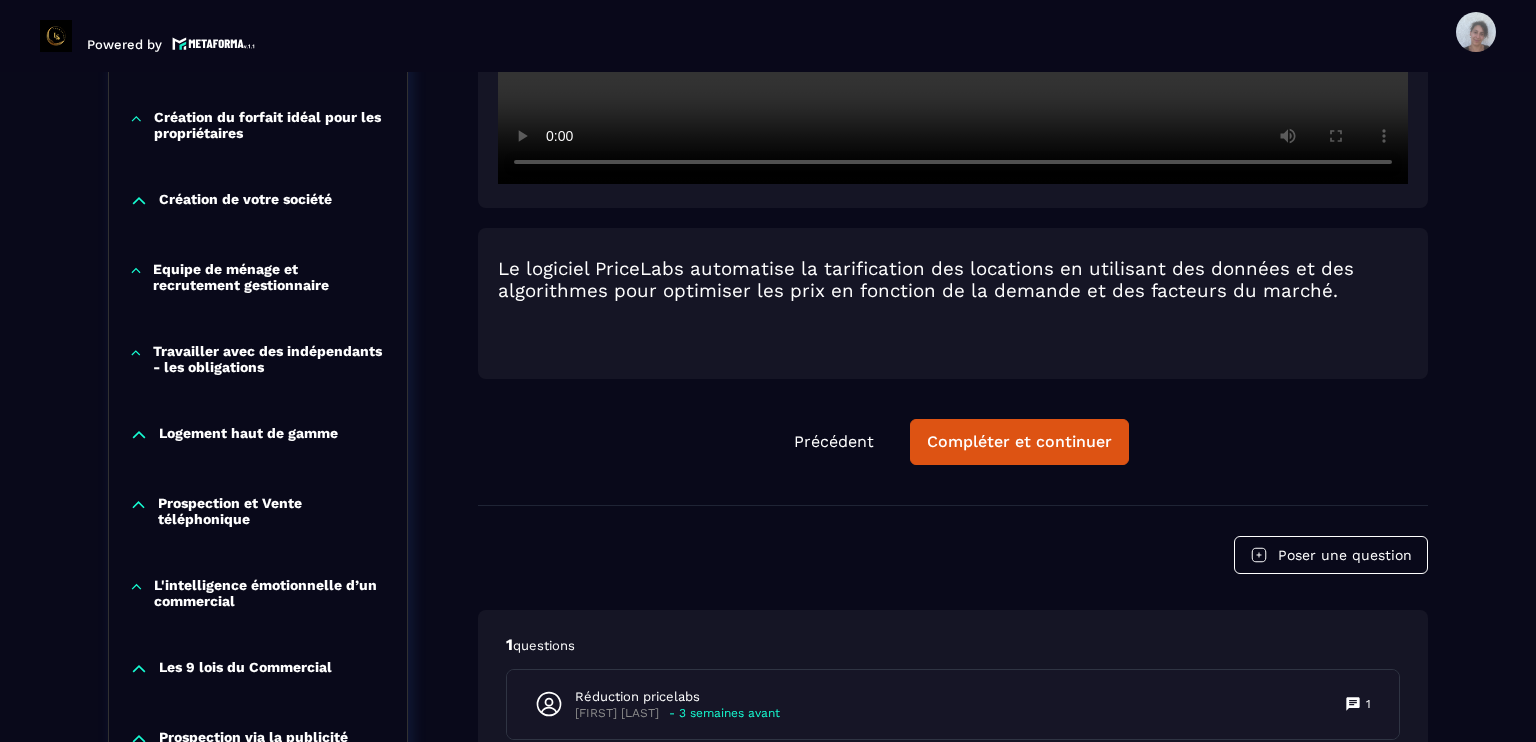 scroll, scrollTop: 1008, scrollLeft: 0, axis: vertical 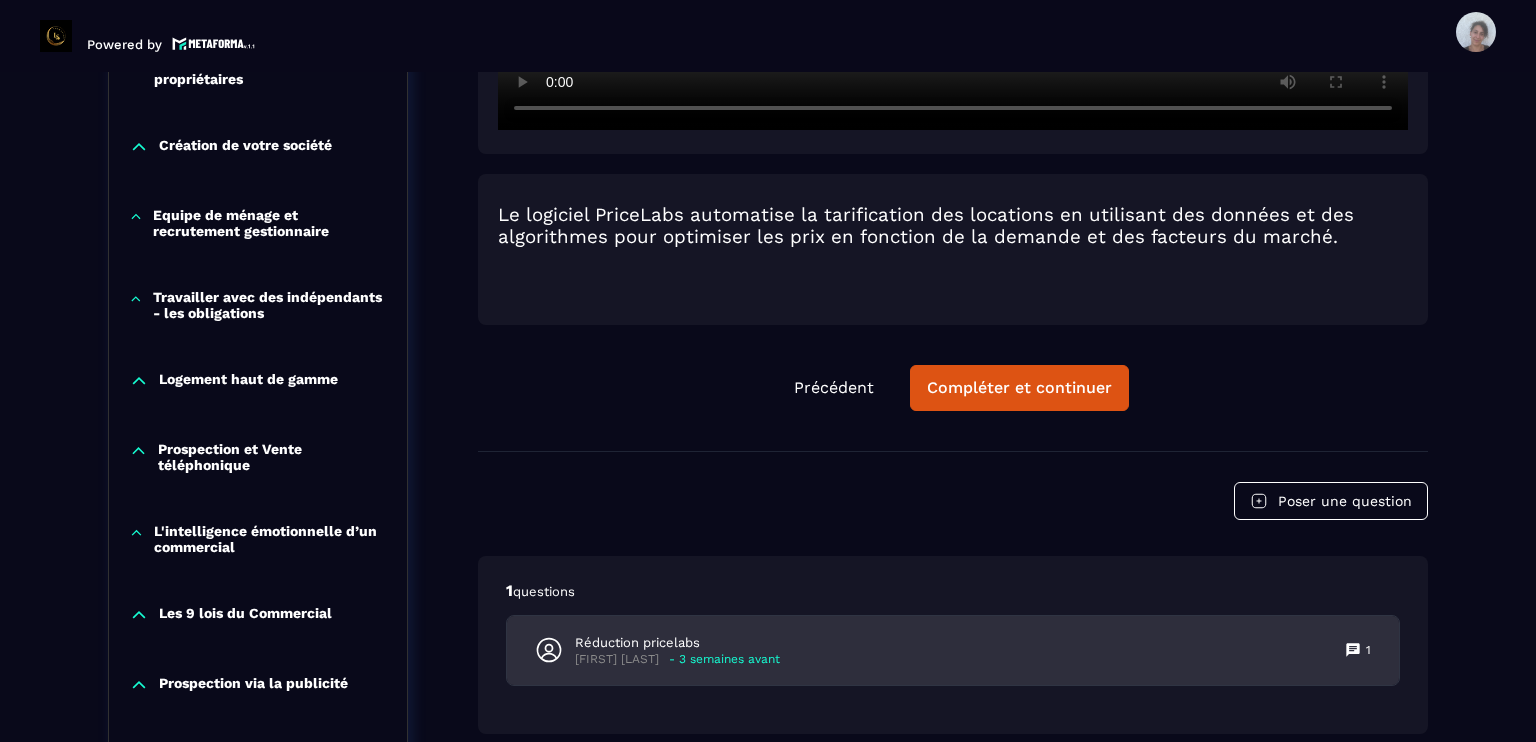click on "Réduction pricelabs [FIRST] - 3 semaines avant 1" at bounding box center (953, 650) 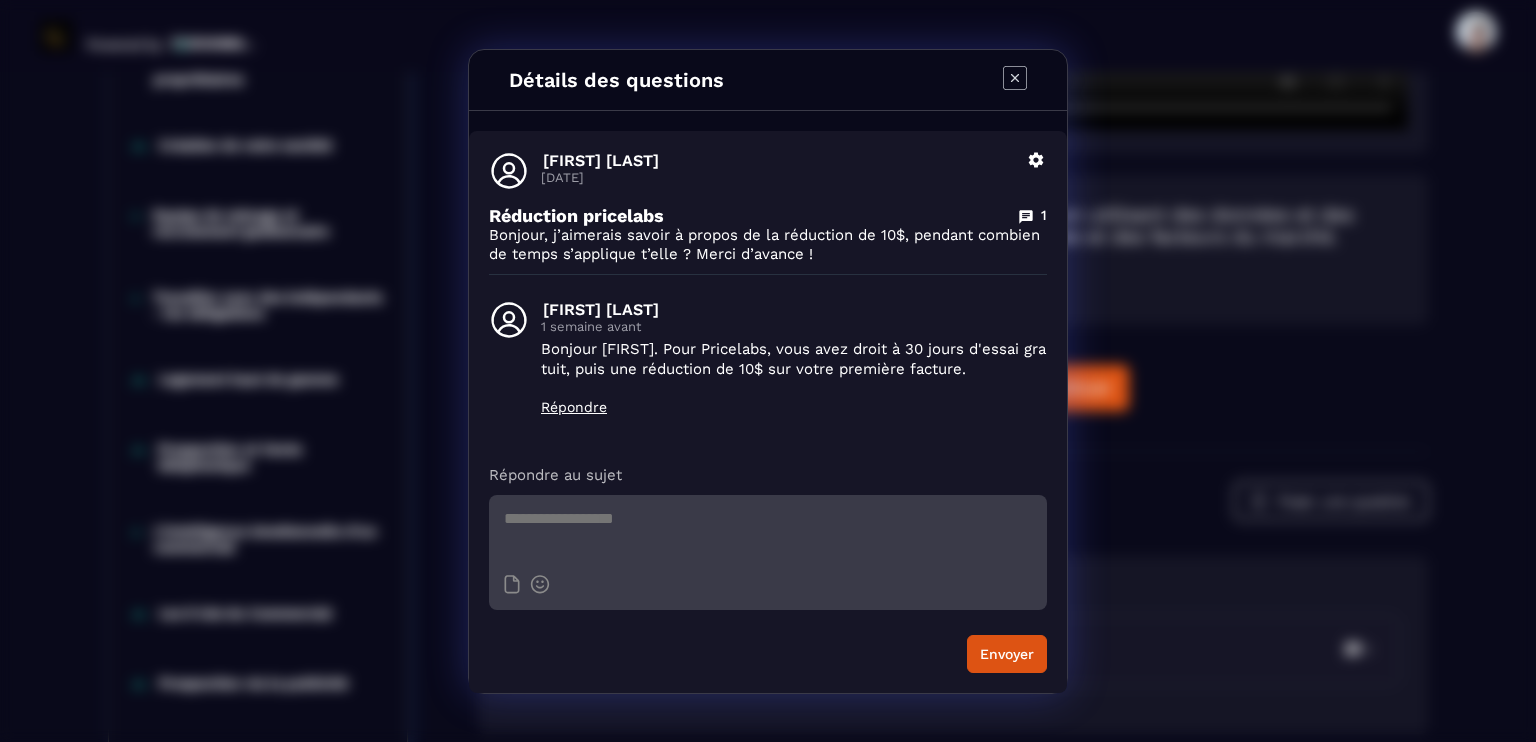 click 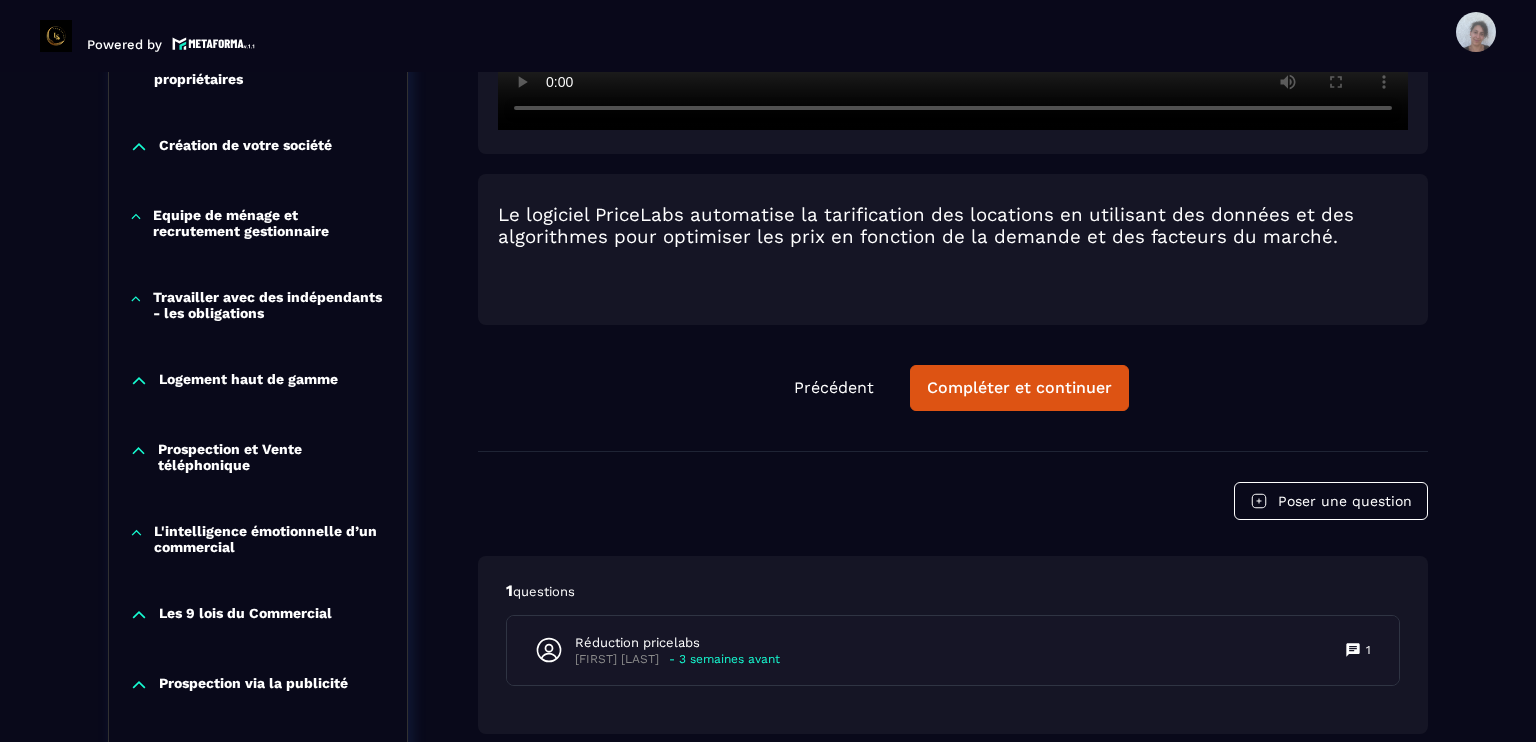 click on "Formations / La conciergerie 100% automatisée / Logiciel Pricelabs, gestion des prix La conciergerie 100% automatisée Découvrez les fondamentaux de la conciergerie immobilière 100% automatisée.
Cette formation est conçue pour vous permettre de lancer et maîtriser votre activité de conciergerie en toute simplicité.
Vous apprendrez :
✅ Les bases essentielles de la conciergerie pour démarrer sereinement.
✅ Les outils incontournables pour gérer vos clients et vos biens de manière efficace.
✅ L'automatisation des tâches répétitives pour gagner un maximum de temps au quotidien.
Objectif : Vous fournir toutes les clés pour créer une activité rentable et automatisée, tout en gardant du temps pour vous. [DATE] Chapitres [PERCENT]%  Bienvenue au sein de la formation LCA Votre conciergerie de A à Z Etude de marché Création de logo Votre site internet Création du forfait idéal pour les propriétaires Création de votre société Equipe de ménage et recrutement gestionnaire Facturation [PERCENT]%" at bounding box center [768, 499] 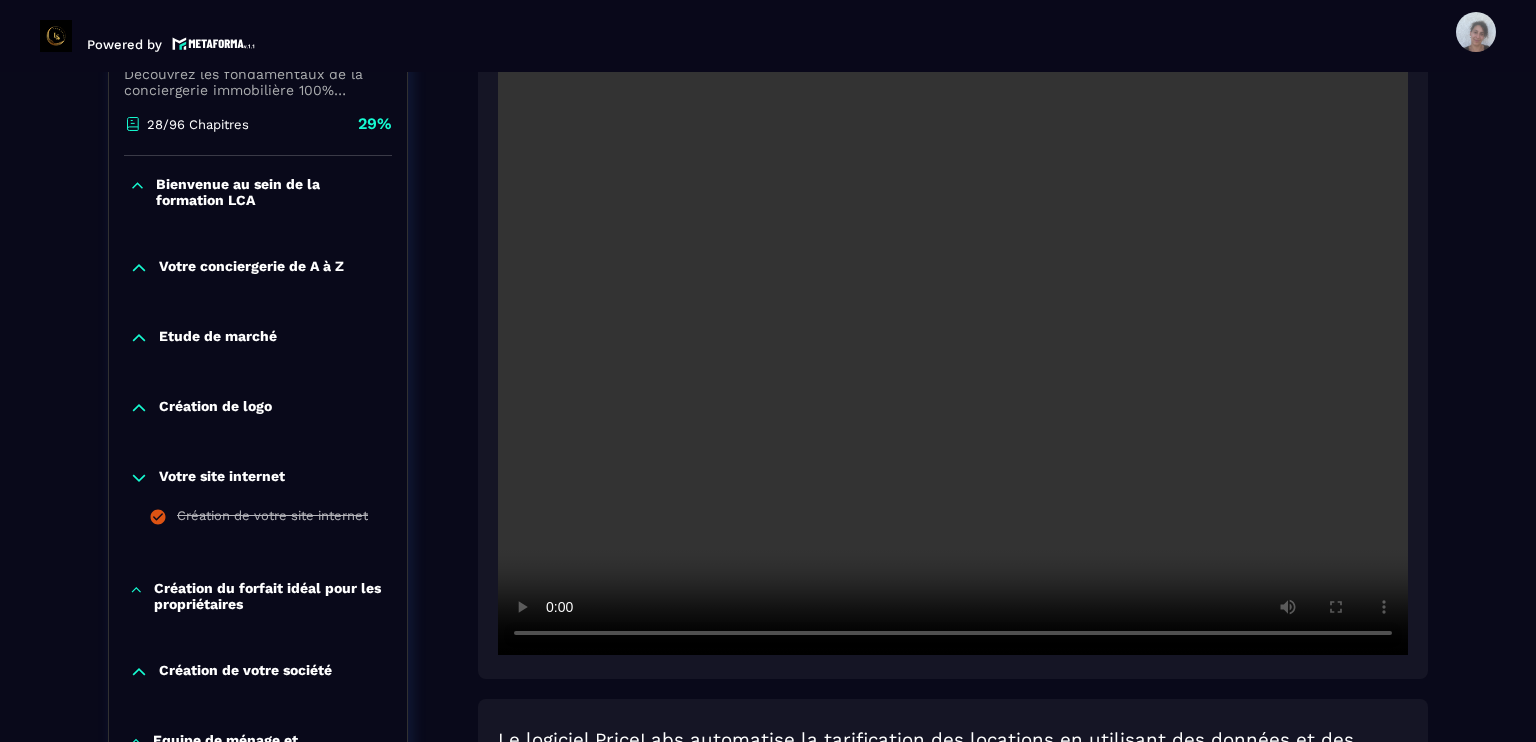 scroll, scrollTop: 368, scrollLeft: 0, axis: vertical 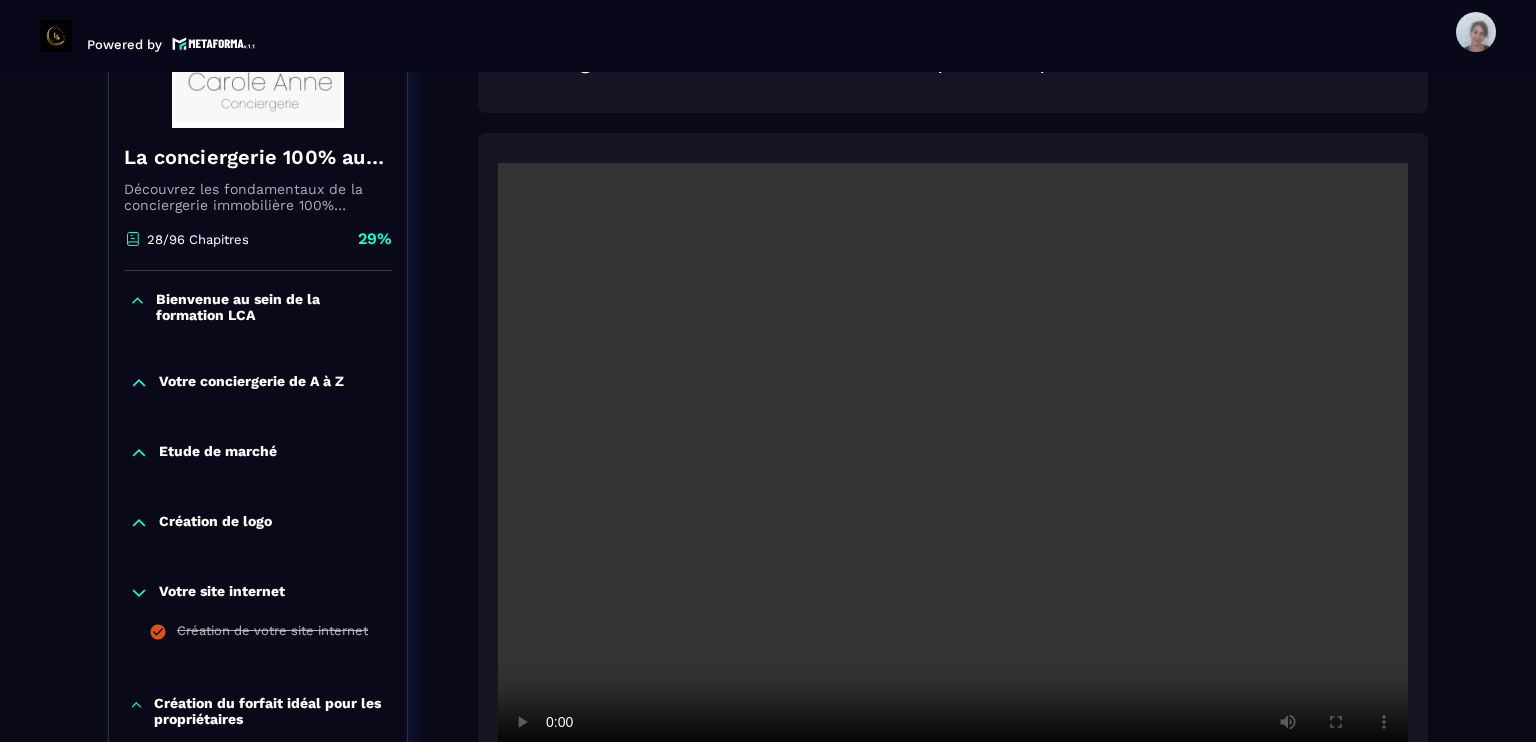 click on "Formations / La conciergerie 100% automatisée / Logiciel Pricelabs, gestion des prix La conciergerie 100% automatisée Découvrez les fondamentaux de la conciergerie immobilière 100% automatisée.
Cette formation est conçue pour vous permettre de lancer et maîtriser votre activité de conciergerie en toute simplicité.
Vous apprendrez :
✅ Les bases essentielles de la conciergerie pour démarrer sereinement.
✅ Les outils incontournables pour gérer vos clients et vos biens de manière efficace.
✅ L'automatisation des tâches répétitives pour gagner un maximum de temps au quotidien.
Objectif : Vous fournir toutes les clés pour créer une activité rentable et automatisée, tout en gardant du temps pour vous. [DATE] Chapitres [PERCENT]%  Bienvenue au sein de la formation LCA Votre conciergerie de A à Z Etude de marché Création de logo Votre site internet Création du forfait idéal pour les propriétaires Création de votre société Equipe de ménage et recrutement gestionnaire Facturation [PERCENT]%" at bounding box center [768, 1139] 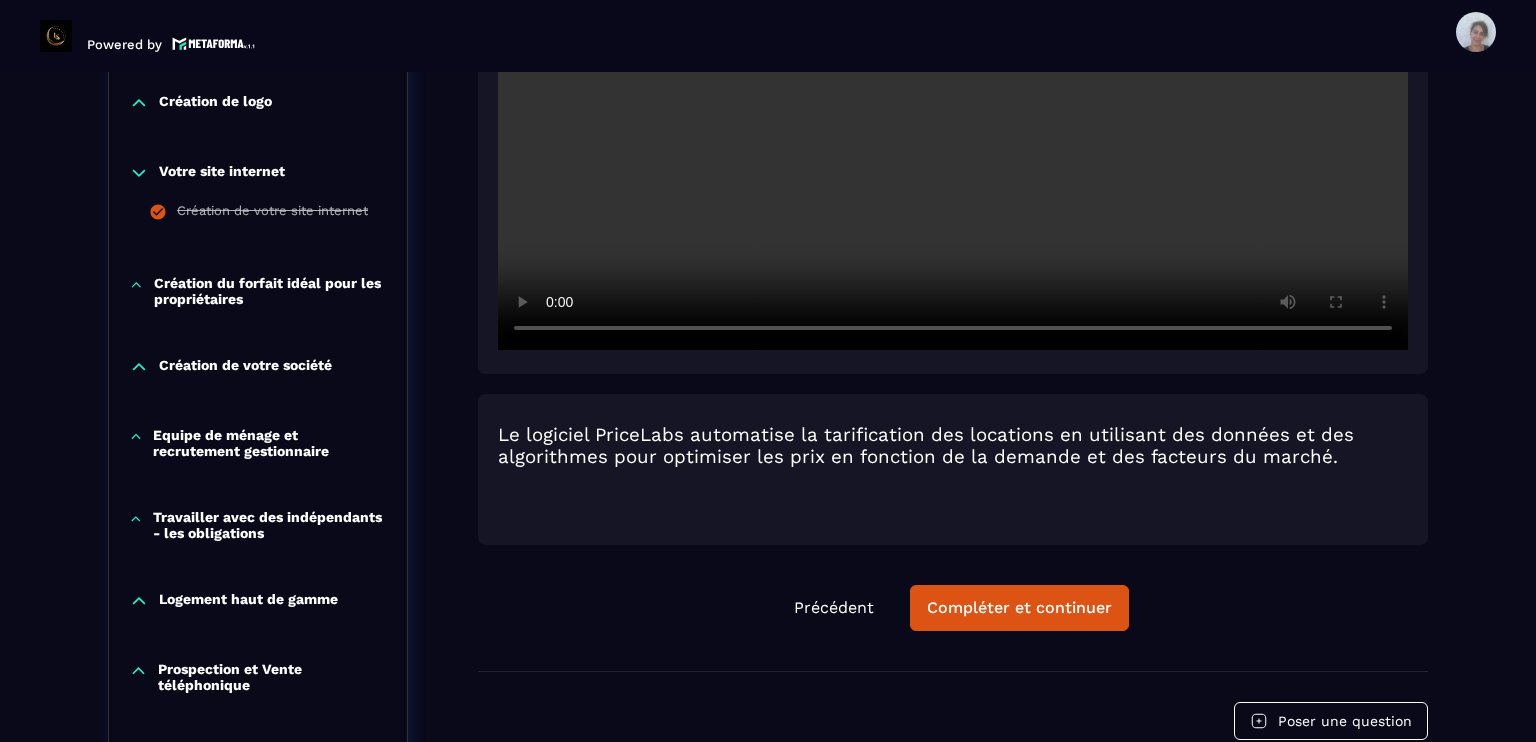 scroll, scrollTop: 808, scrollLeft: 0, axis: vertical 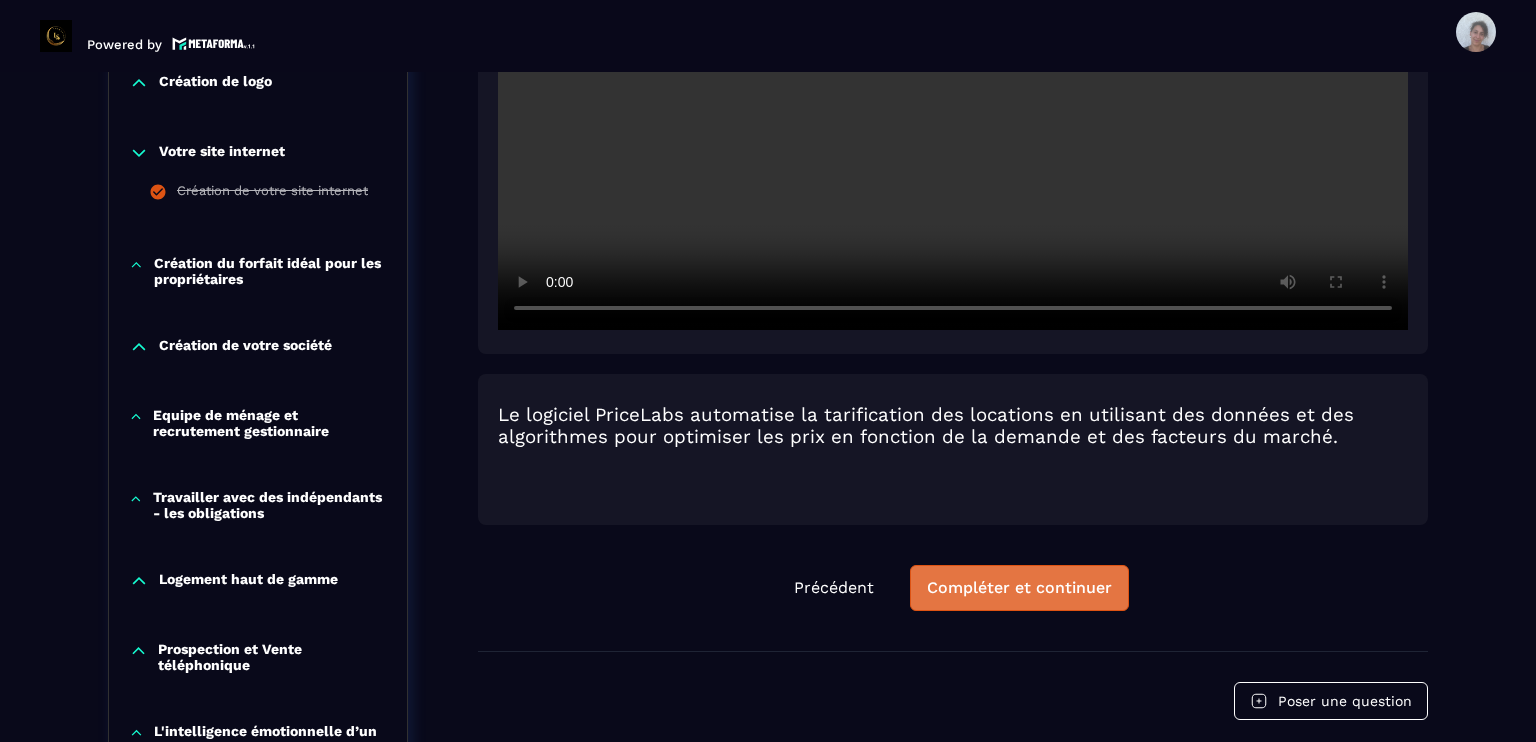 click on "Compléter et continuer" at bounding box center (1019, 588) 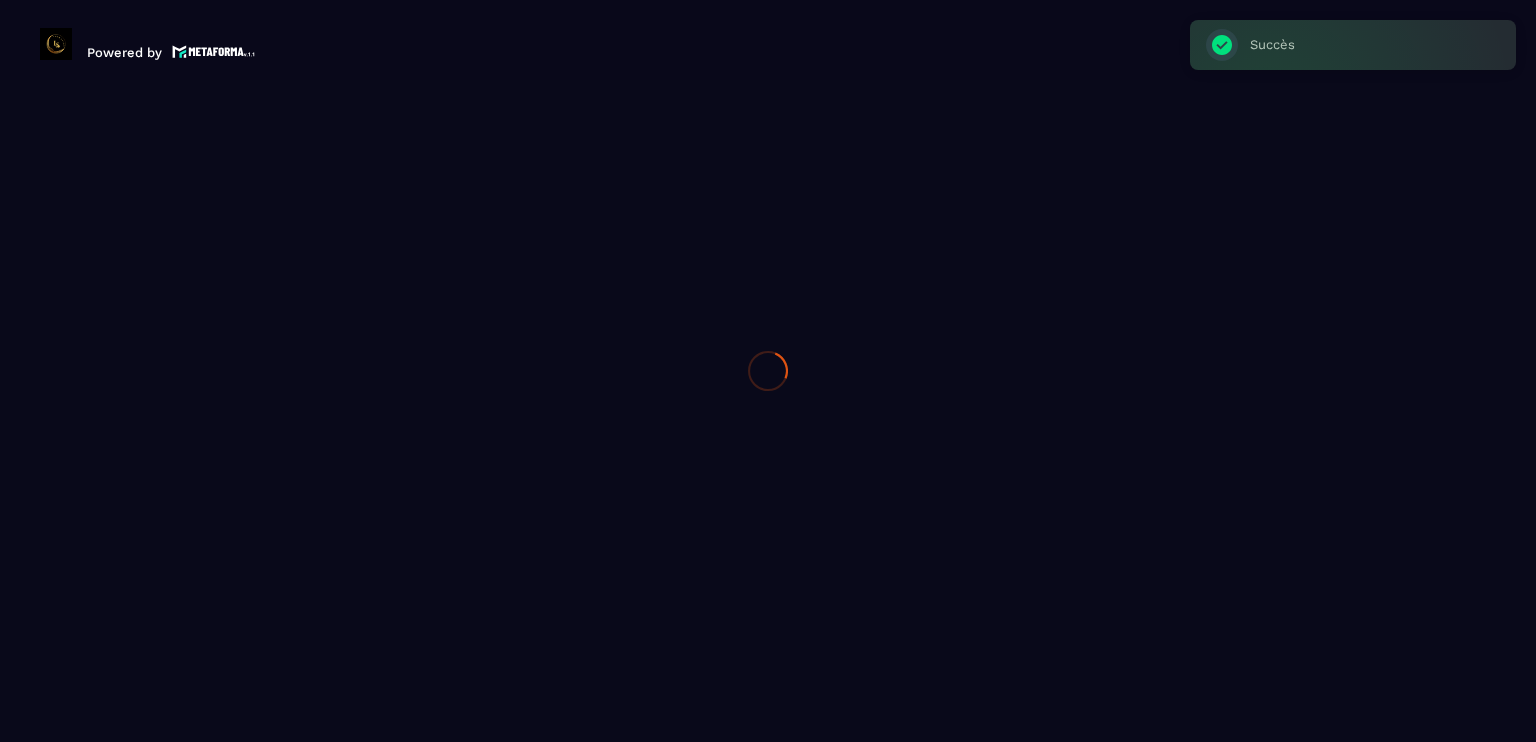 scroll, scrollTop: 0, scrollLeft: 0, axis: both 